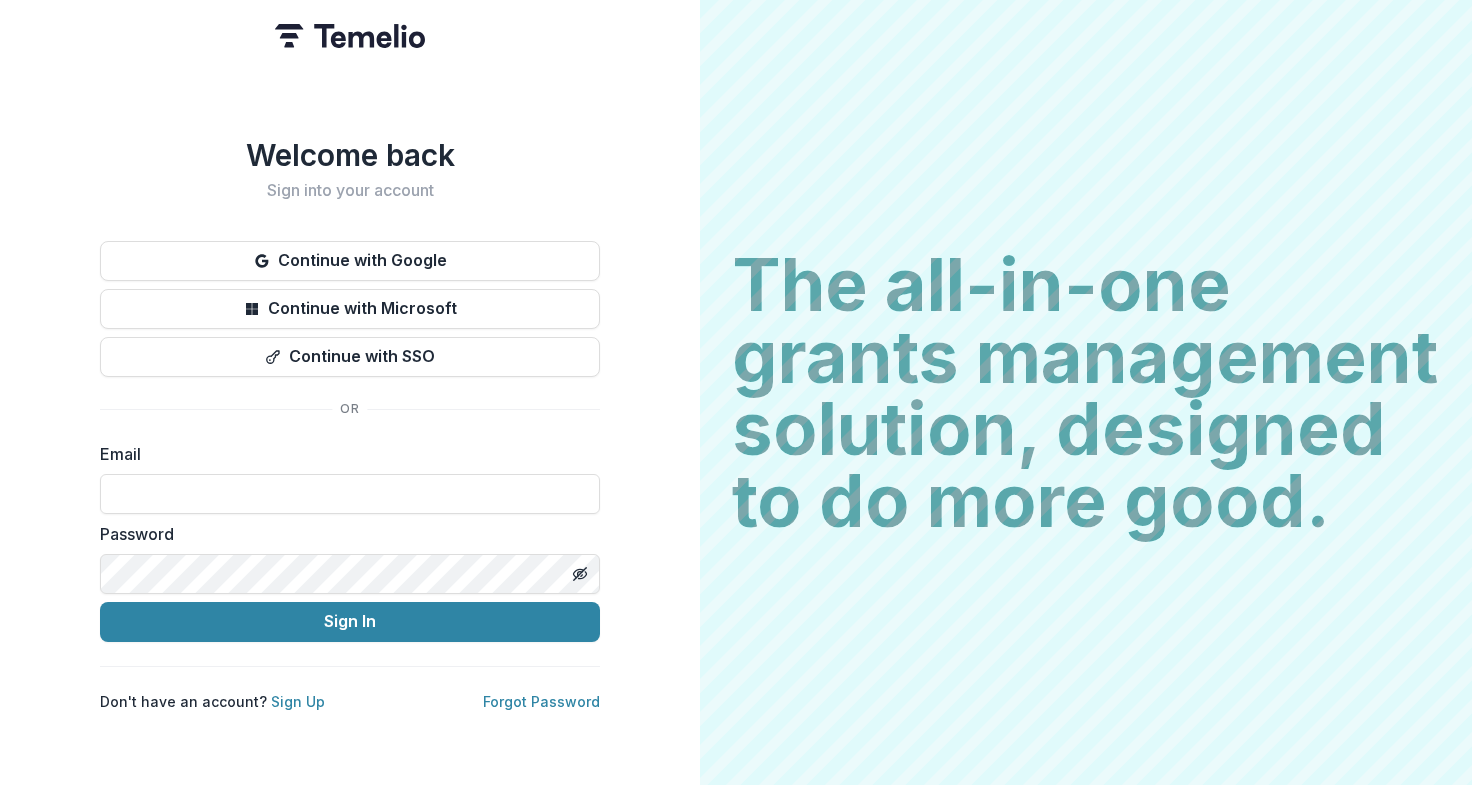 scroll, scrollTop: 0, scrollLeft: 0, axis: both 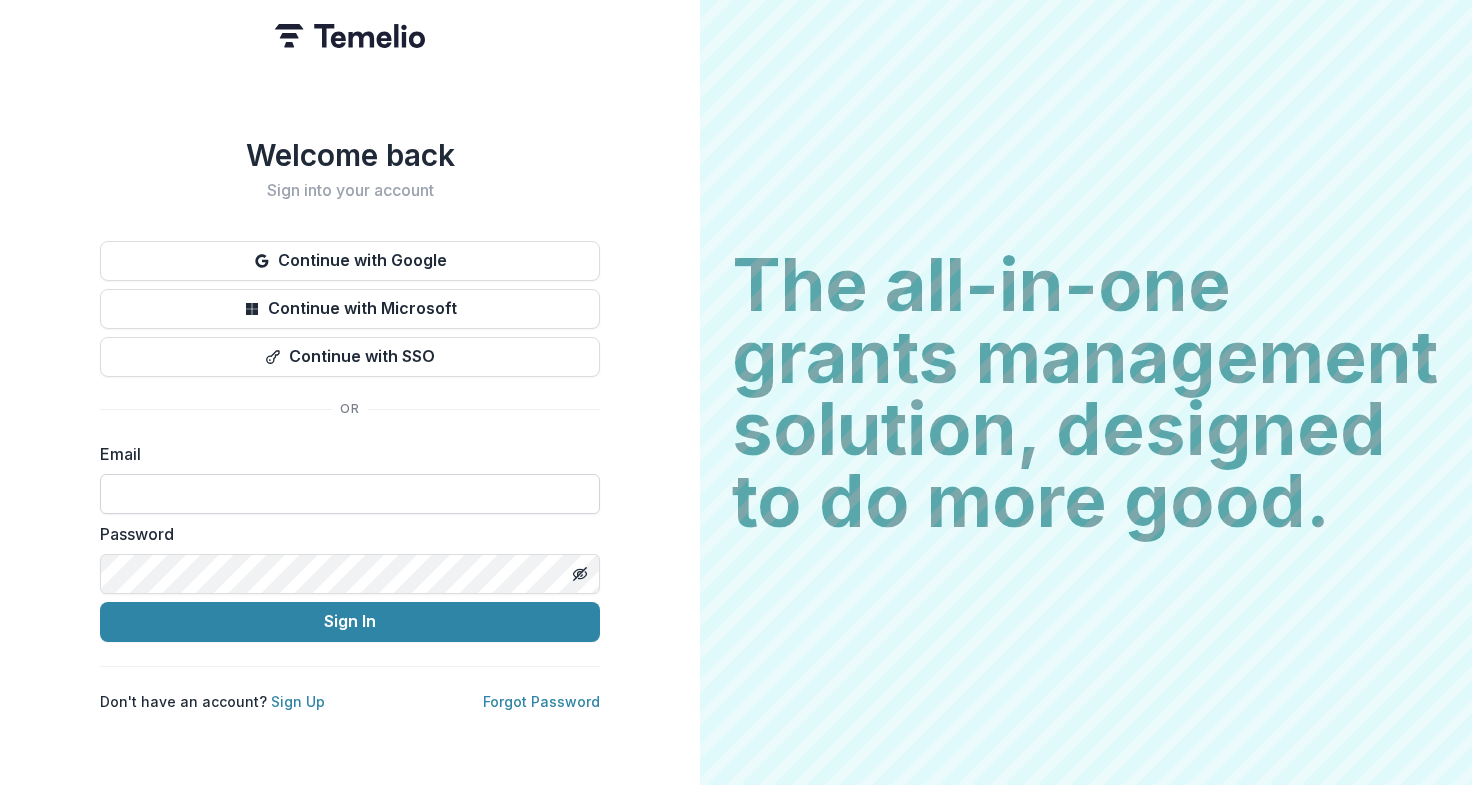 click at bounding box center (350, 494) 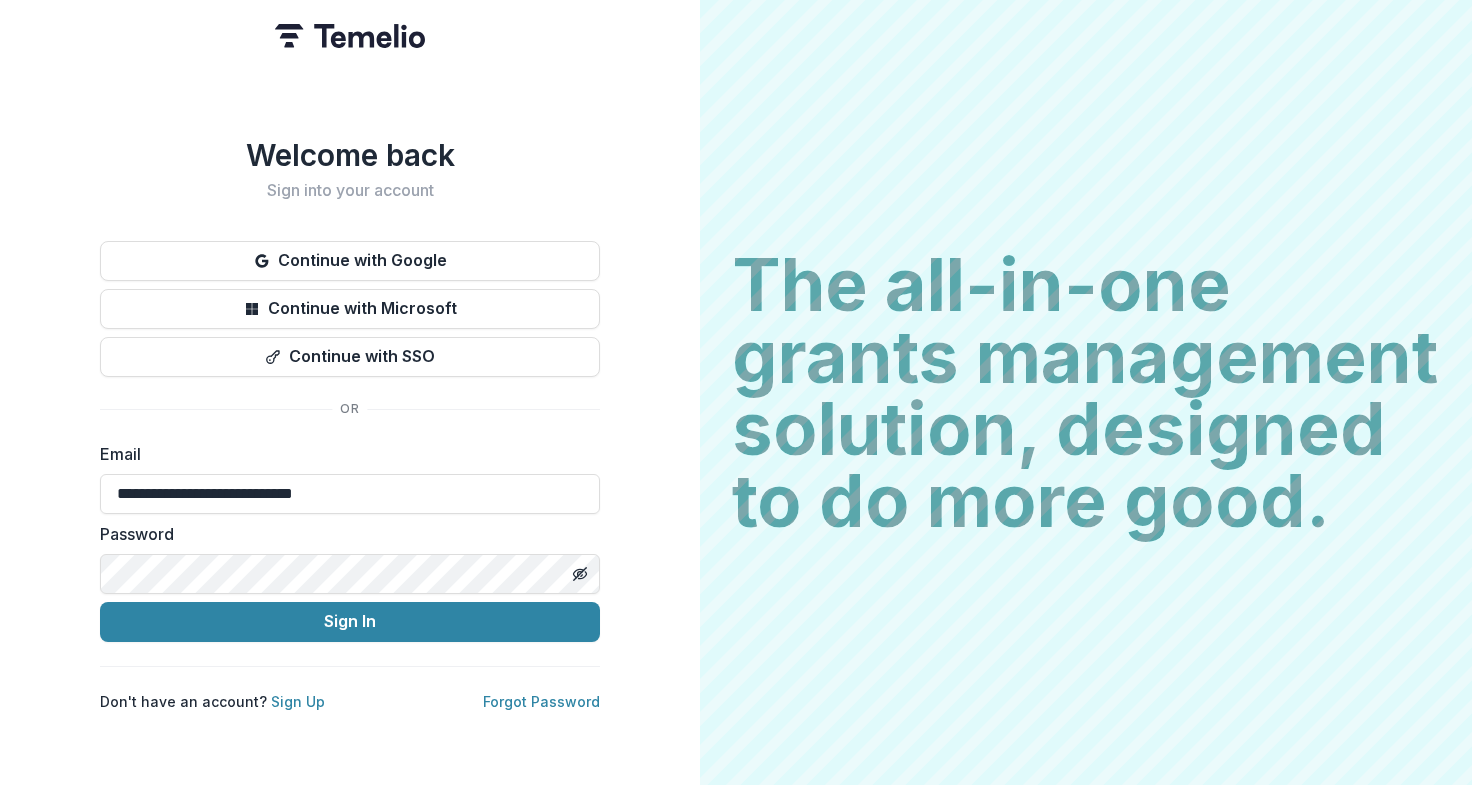 type on "**********" 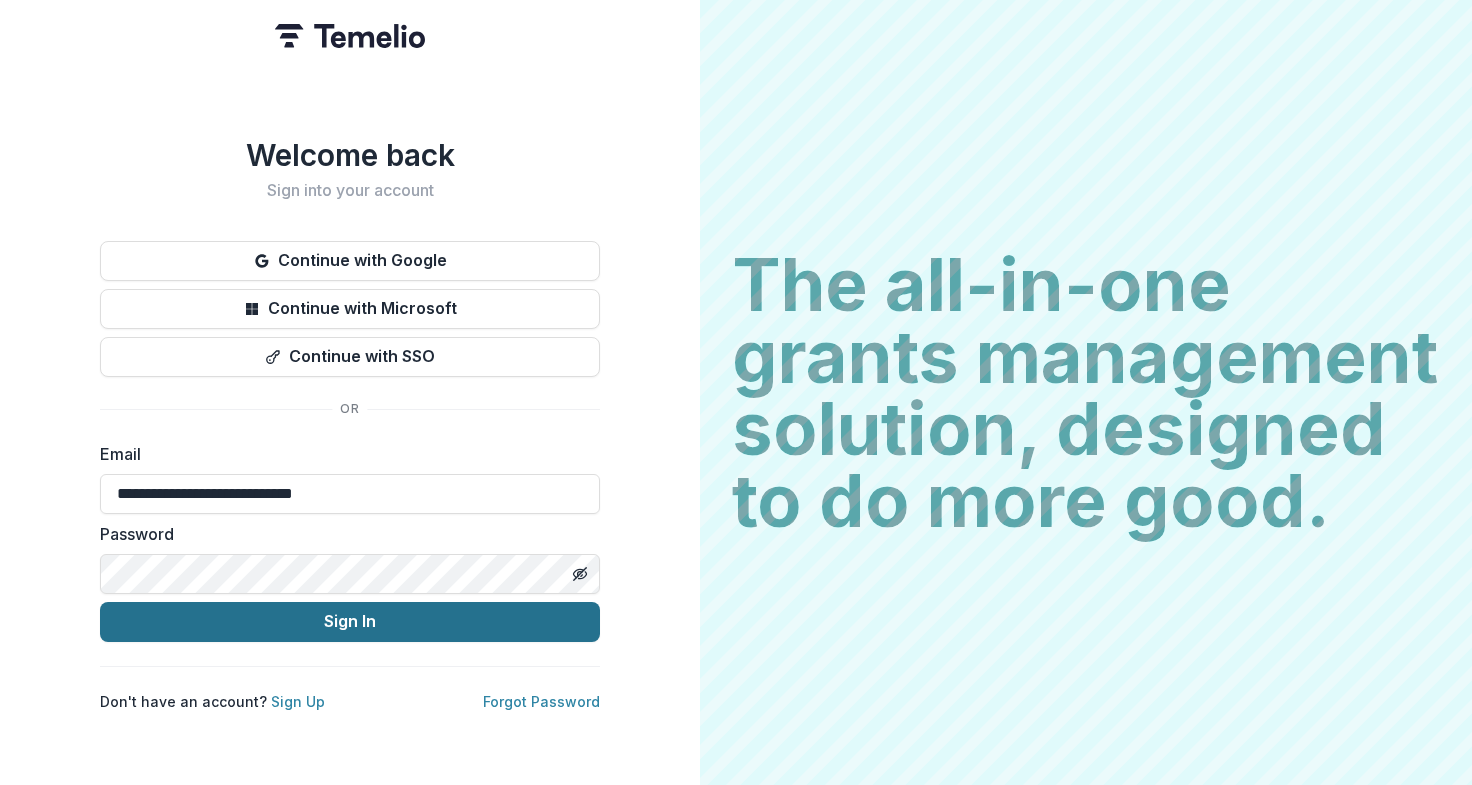 click on "Sign In" at bounding box center [350, 622] 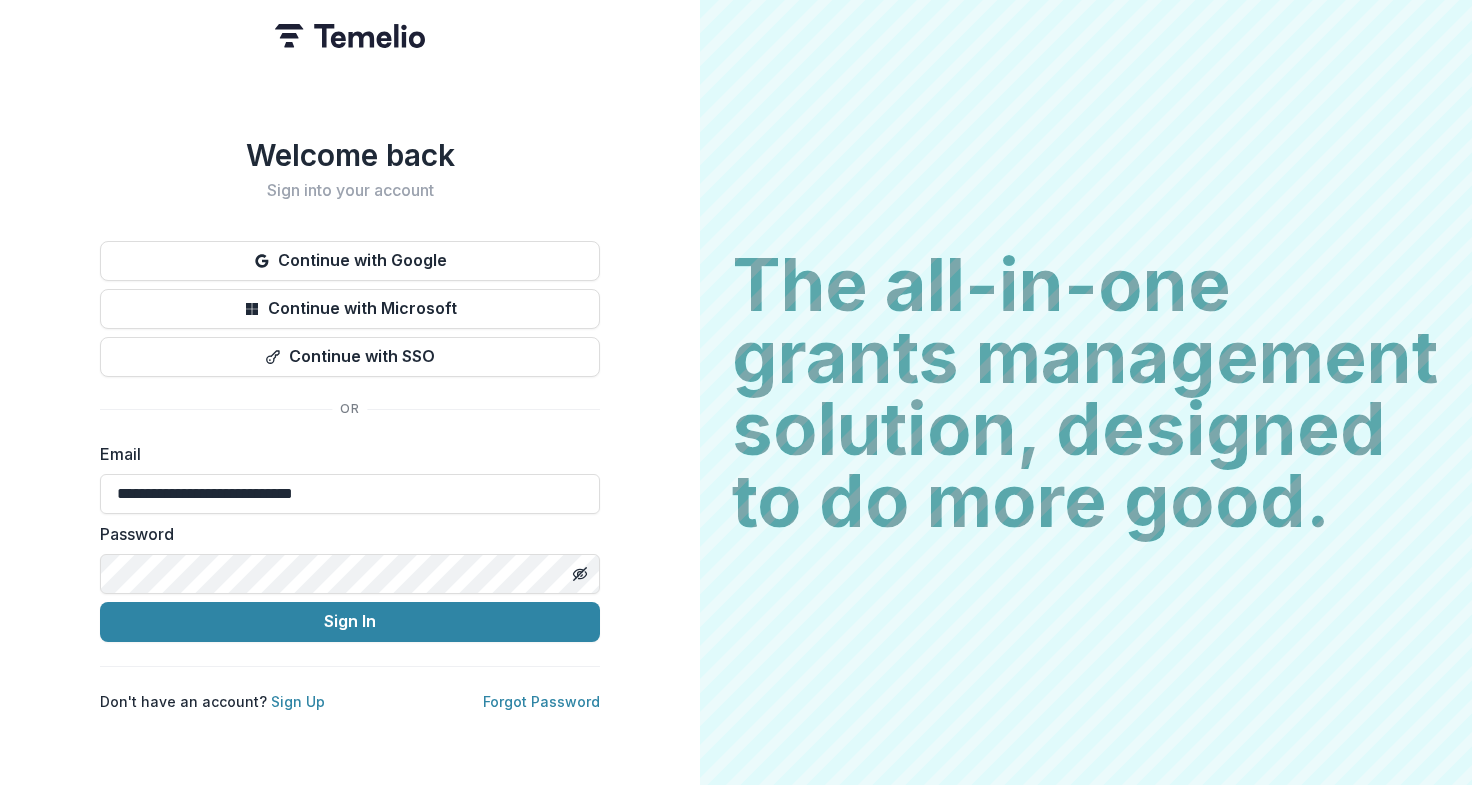 click on "Sign In" at bounding box center (350, 622) 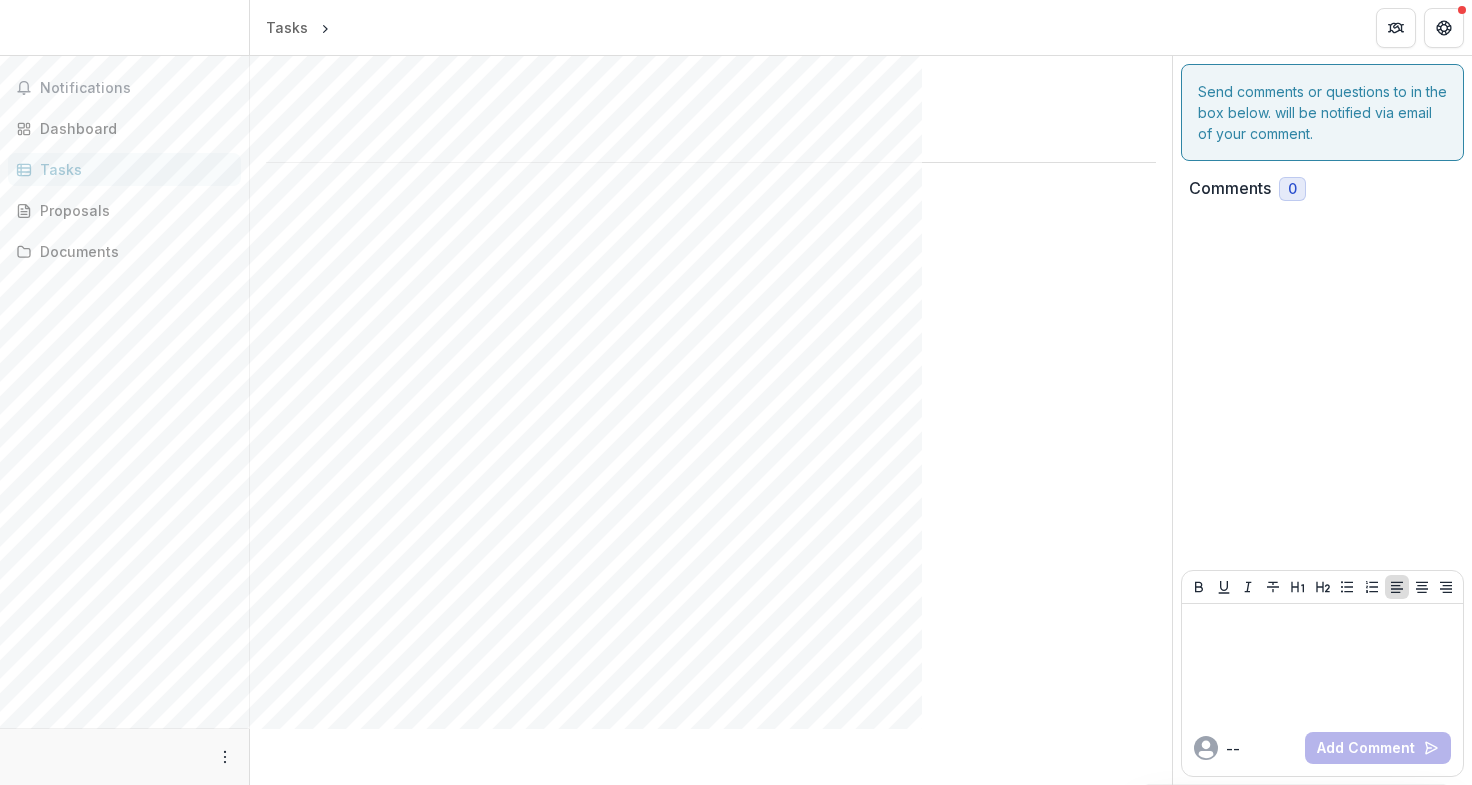 scroll, scrollTop: 0, scrollLeft: 0, axis: both 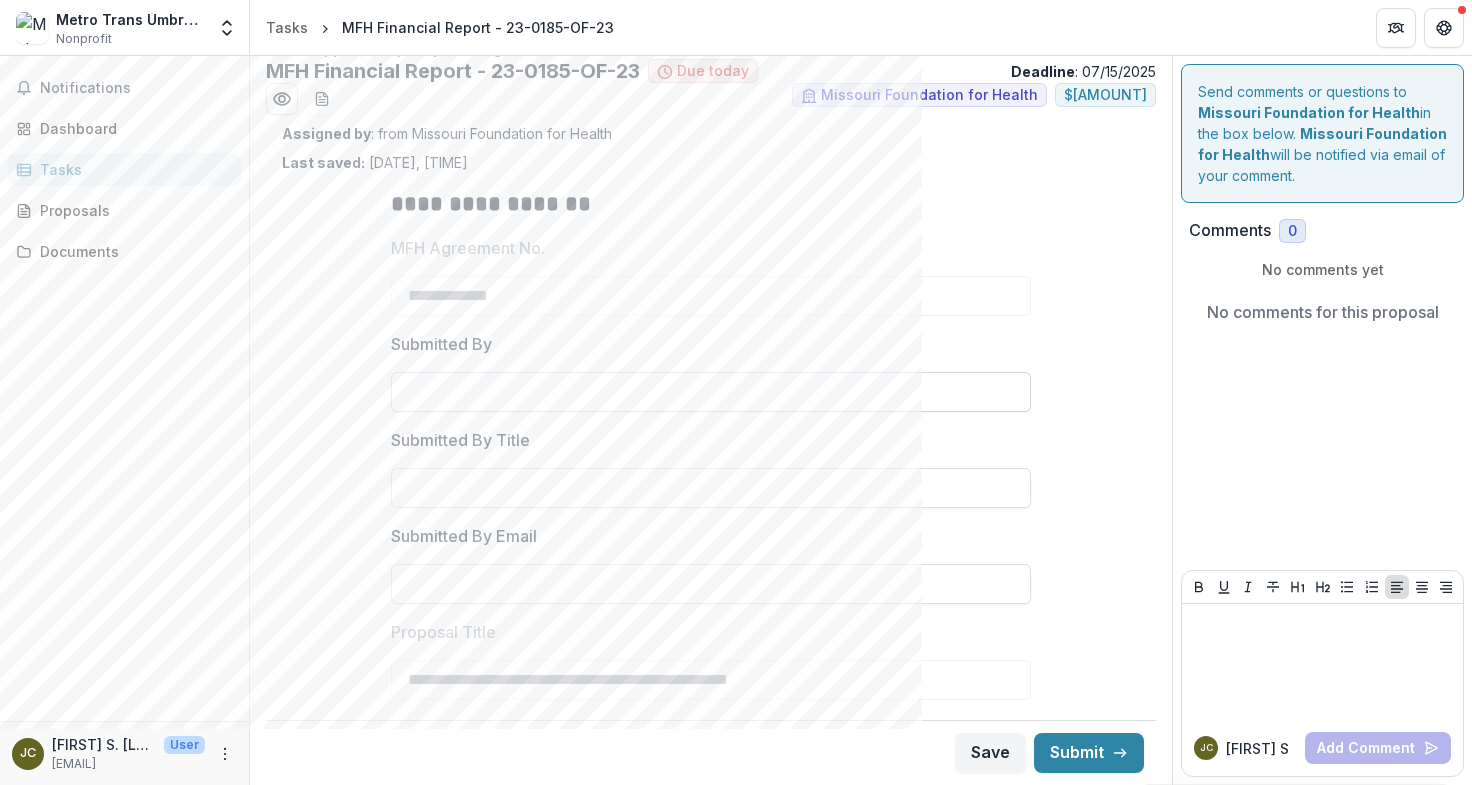 click on "Submitted By" at bounding box center [711, 392] 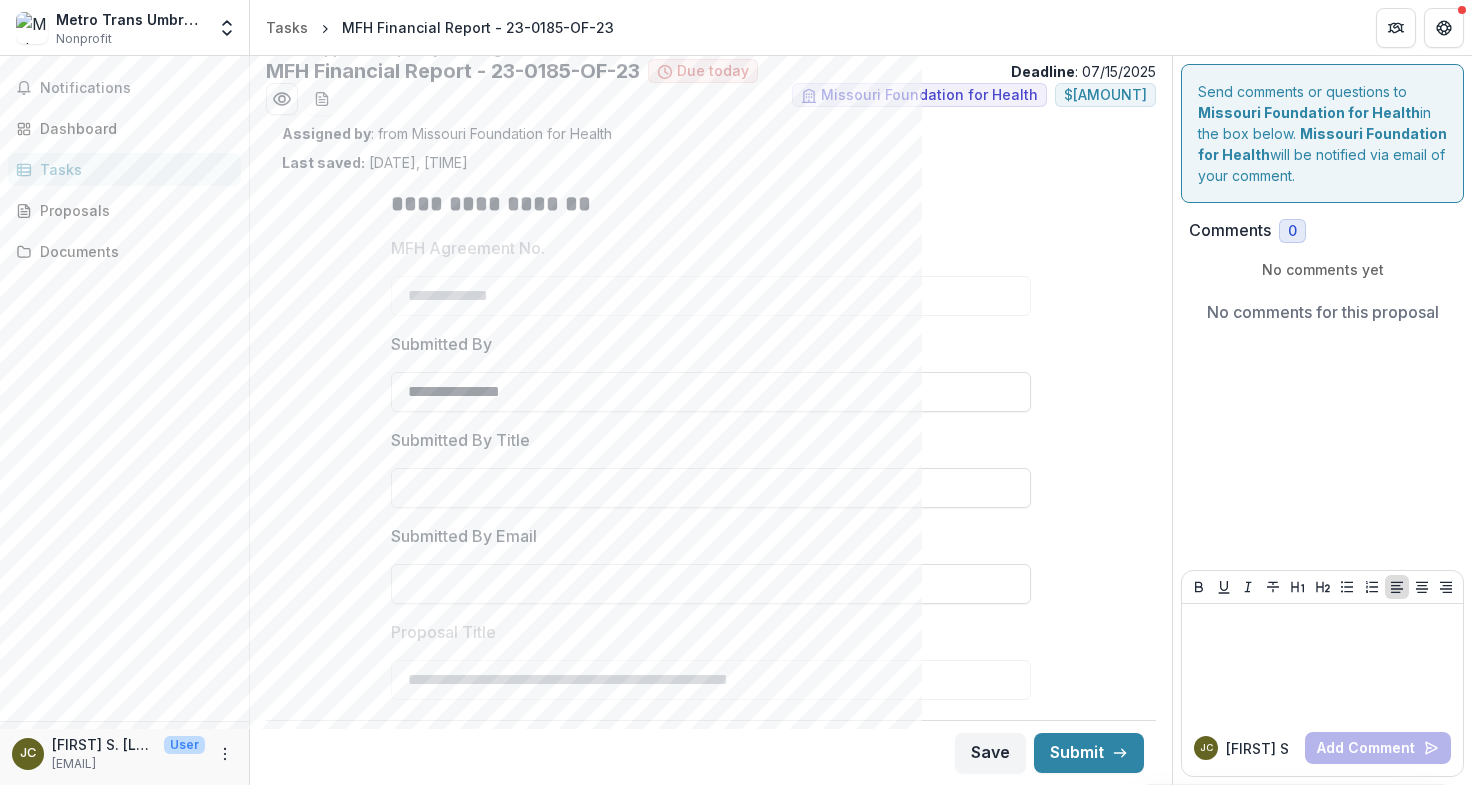 type on "**********" 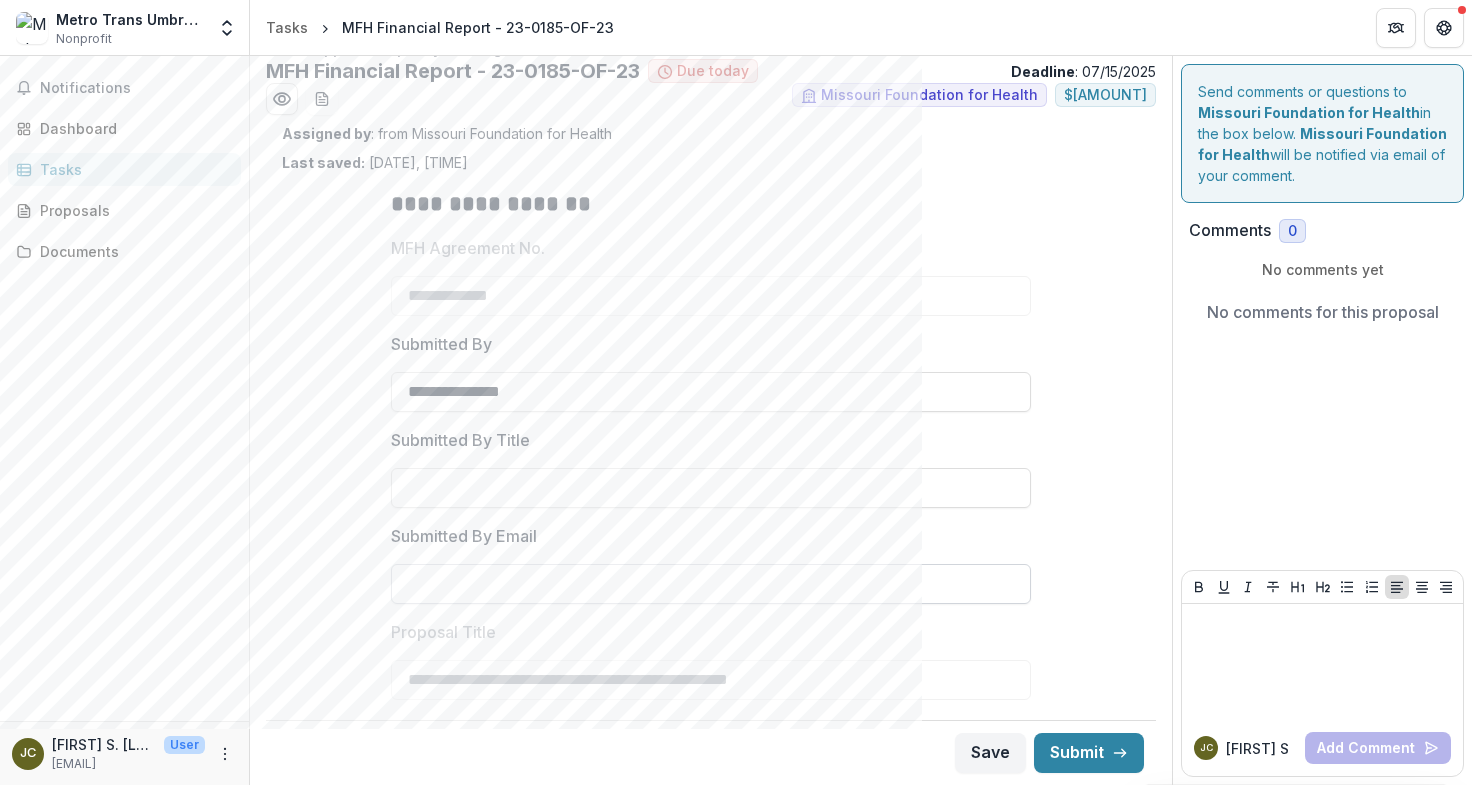 click on "Submitted By Email" at bounding box center (711, 584) 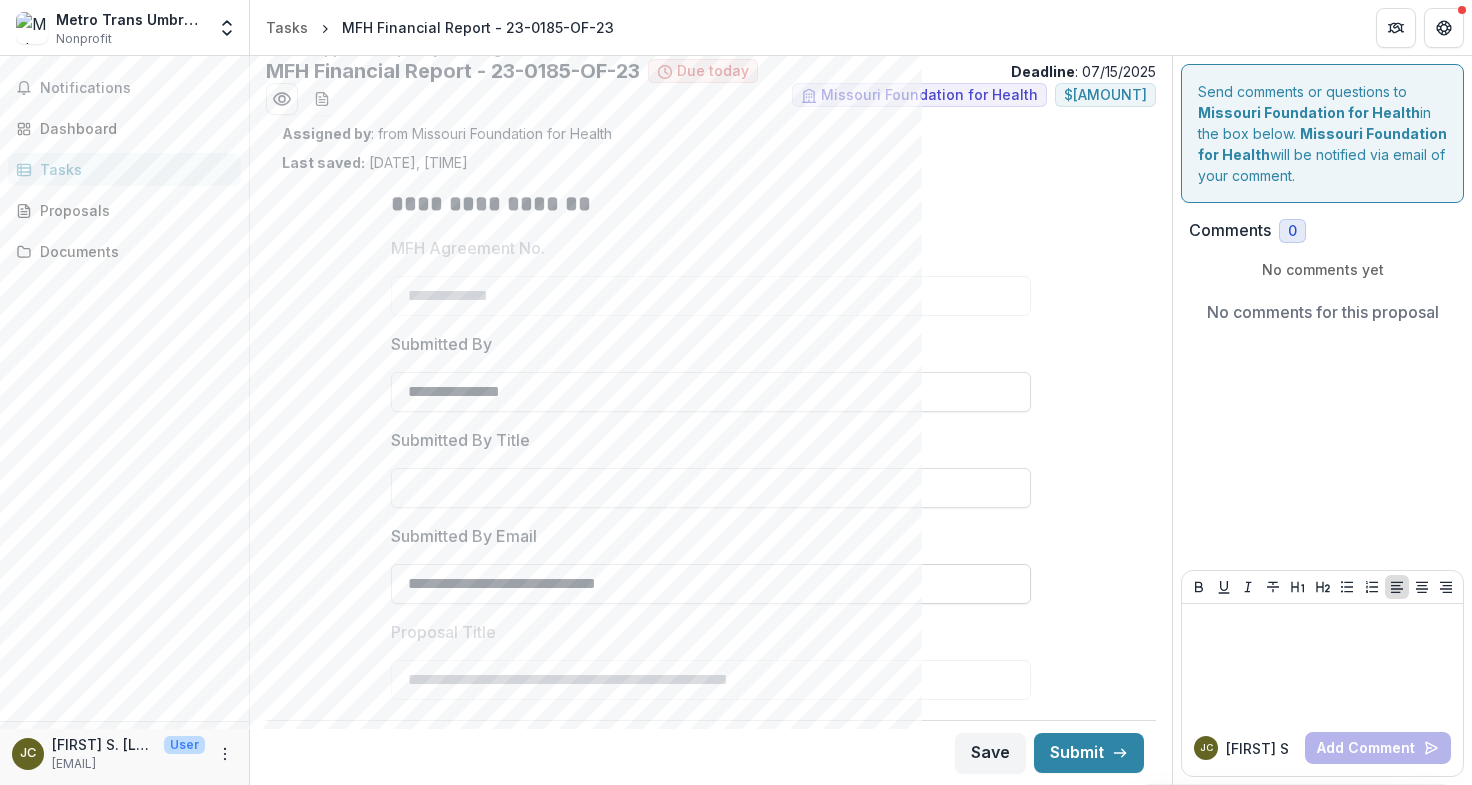 click on "**********" at bounding box center [711, 584] 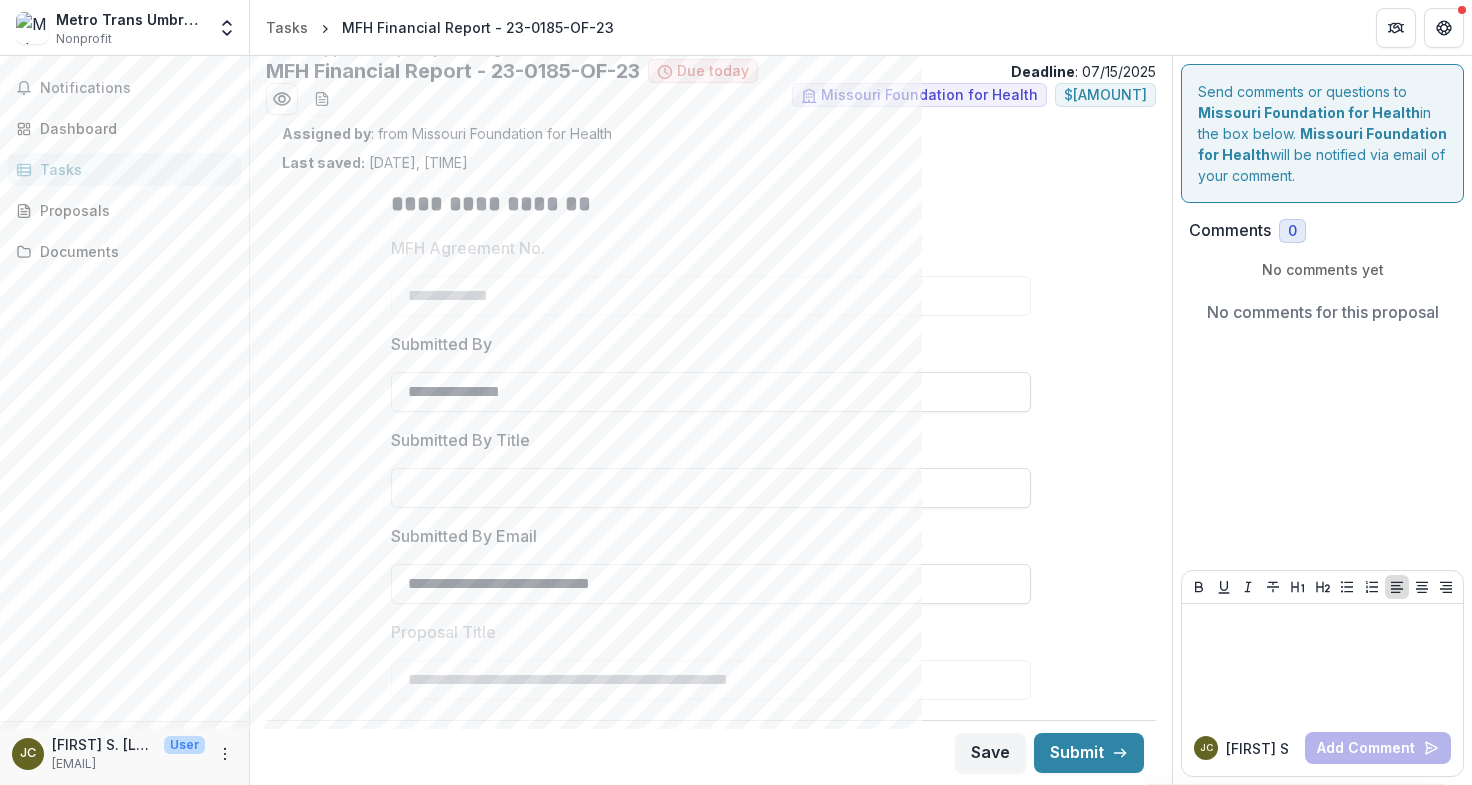 type on "**********" 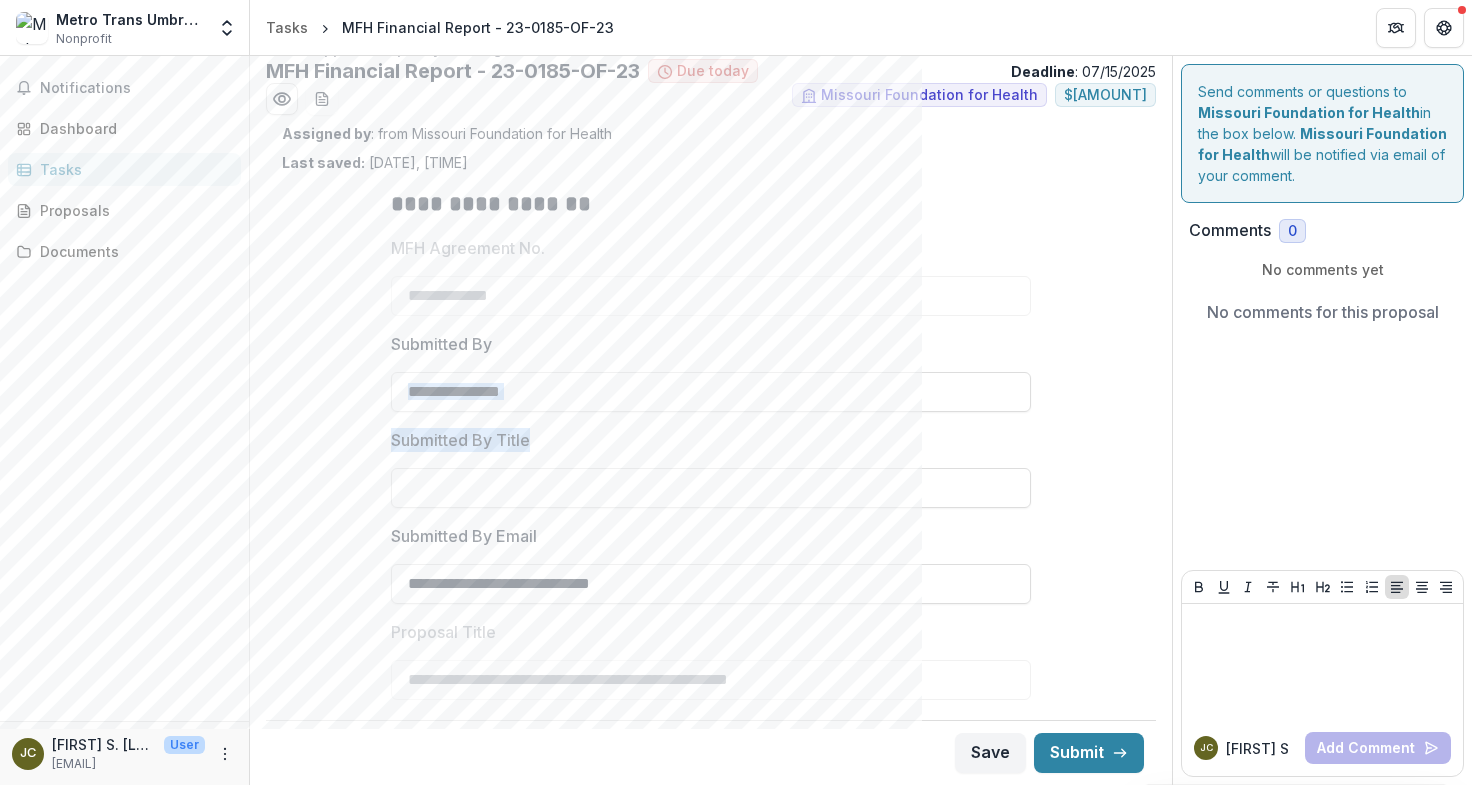 drag, startPoint x: 1164, startPoint y: 416, endPoint x: 1164, endPoint y: 450, distance: 34 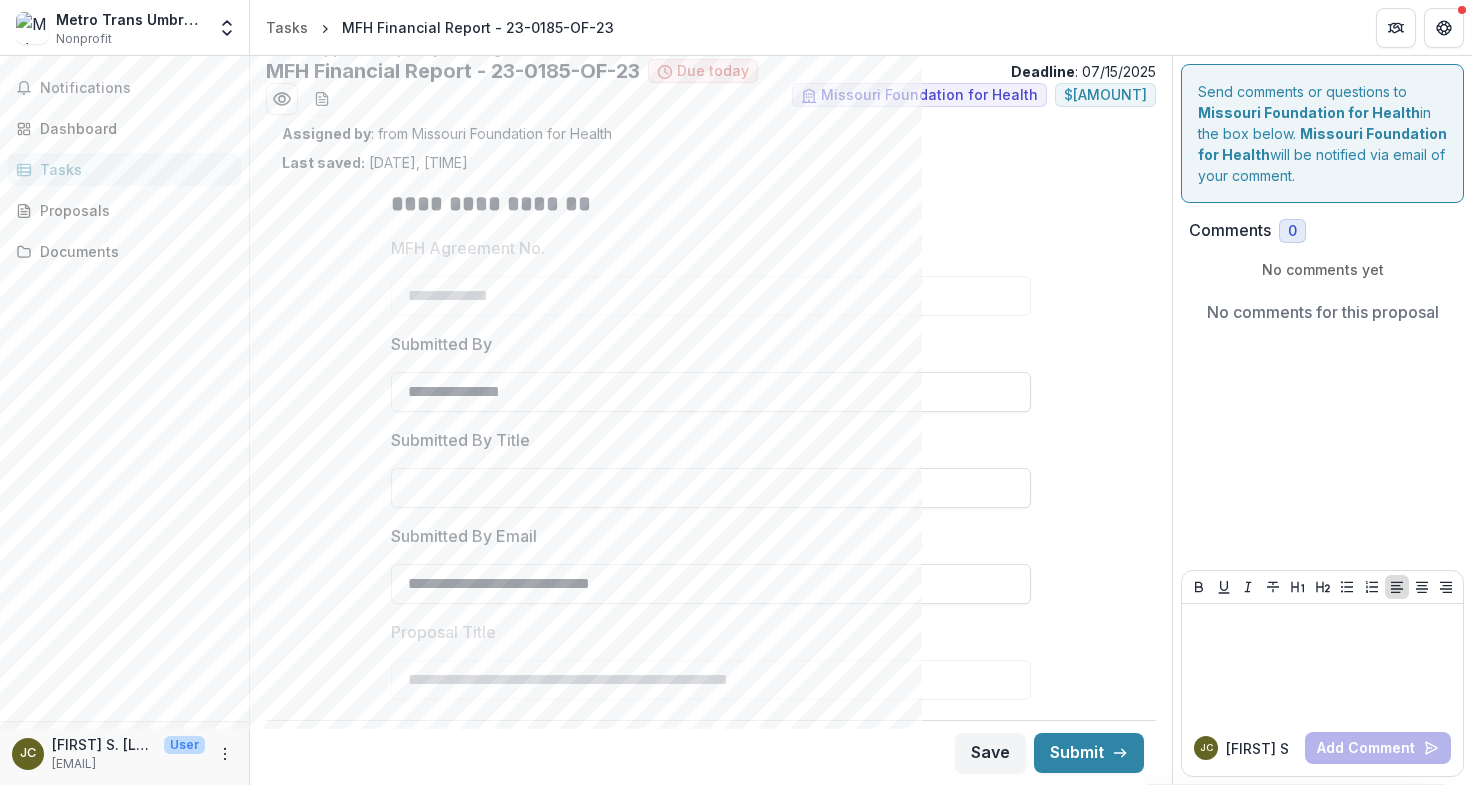 click on "**********" at bounding box center (711, 756) 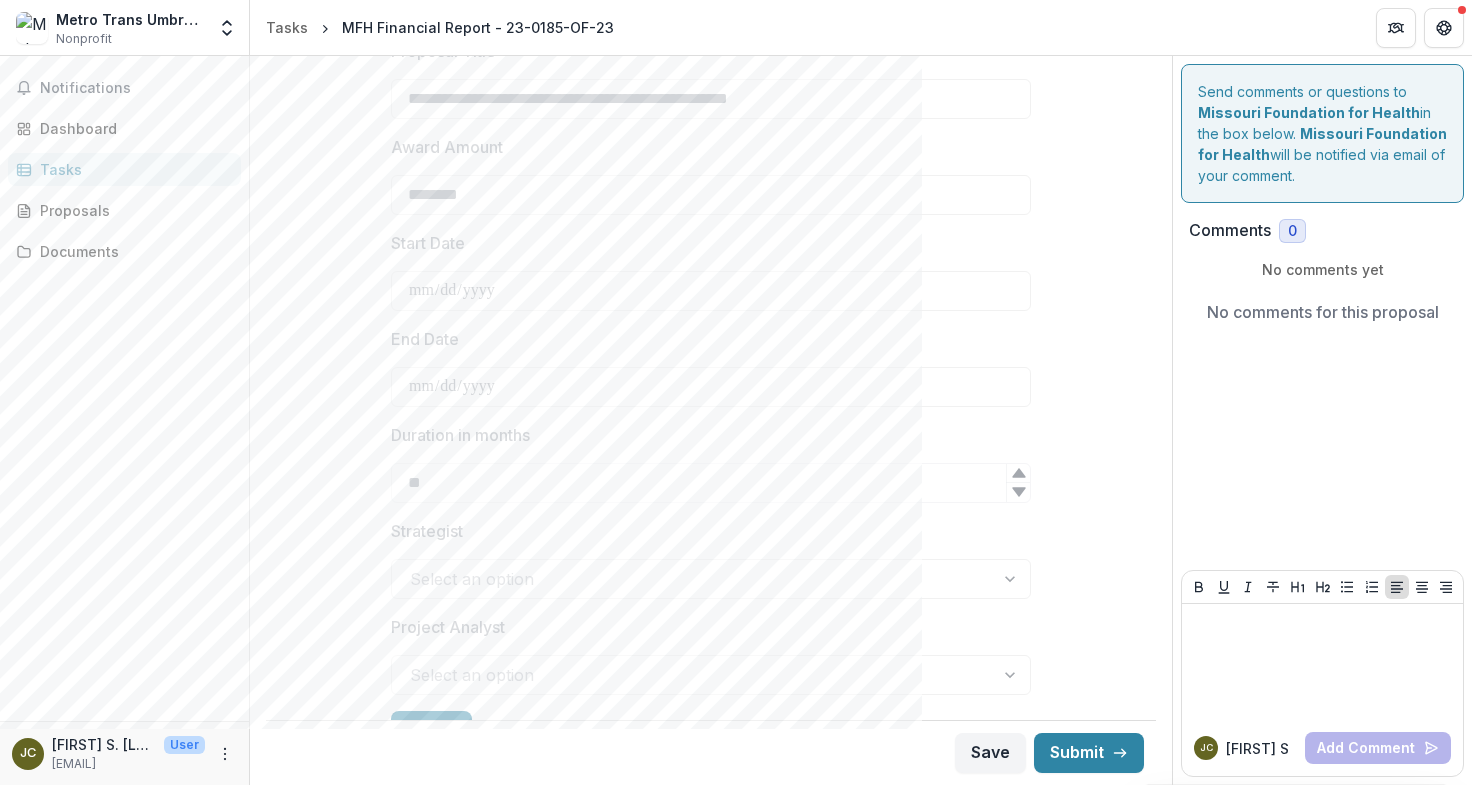 scroll, scrollTop: 662, scrollLeft: 0, axis: vertical 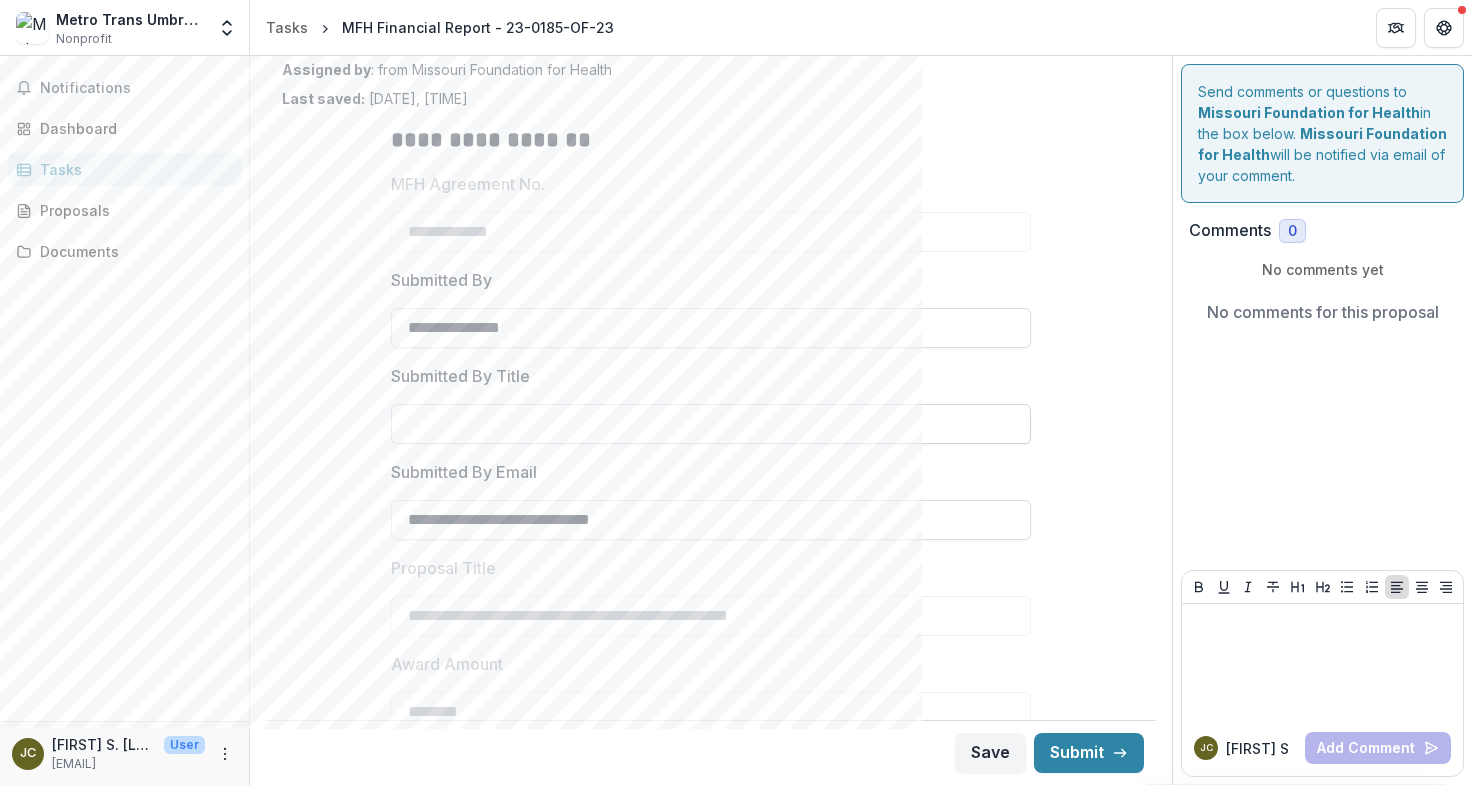 click on "Submitted By Title" at bounding box center [711, 424] 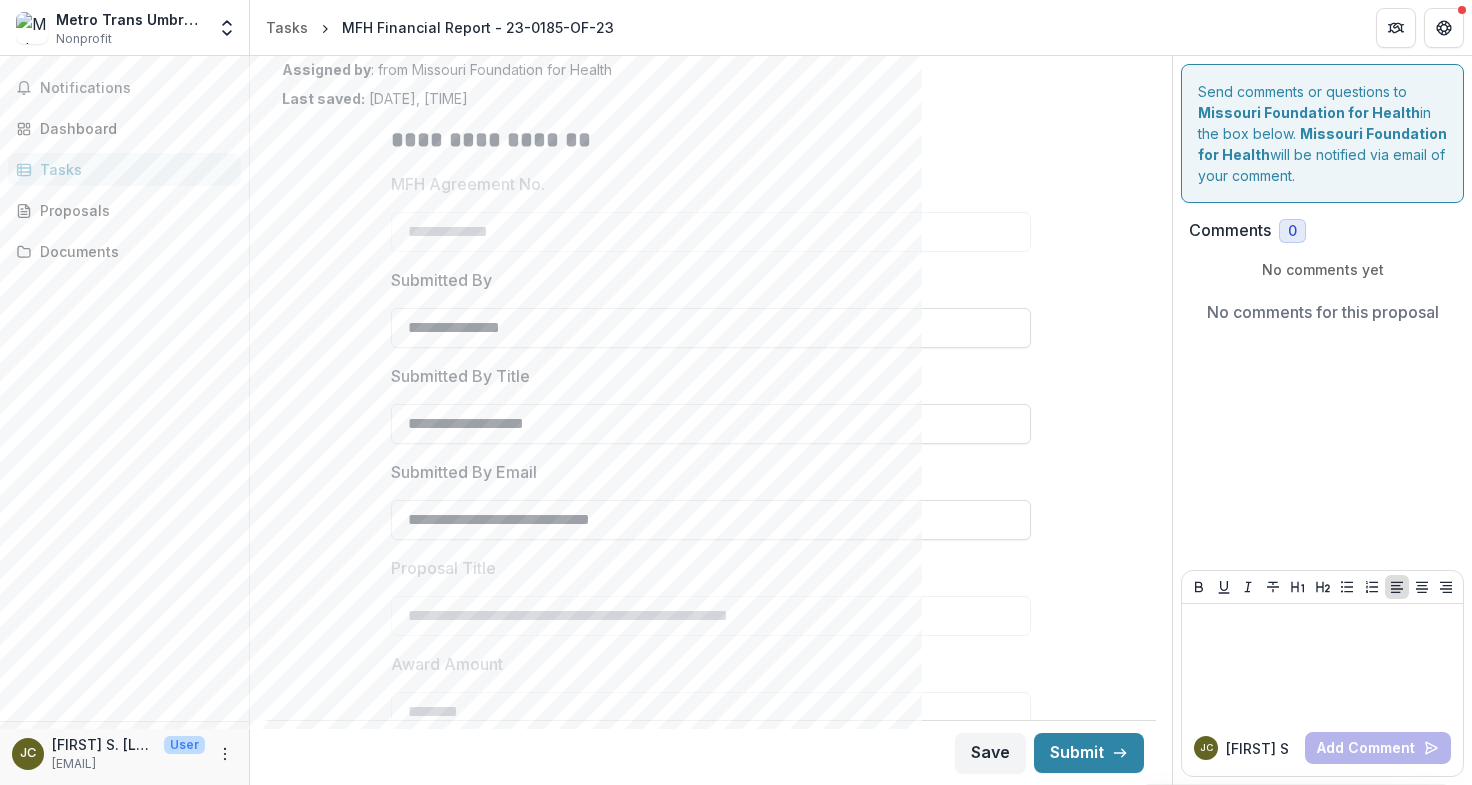 type on "**********" 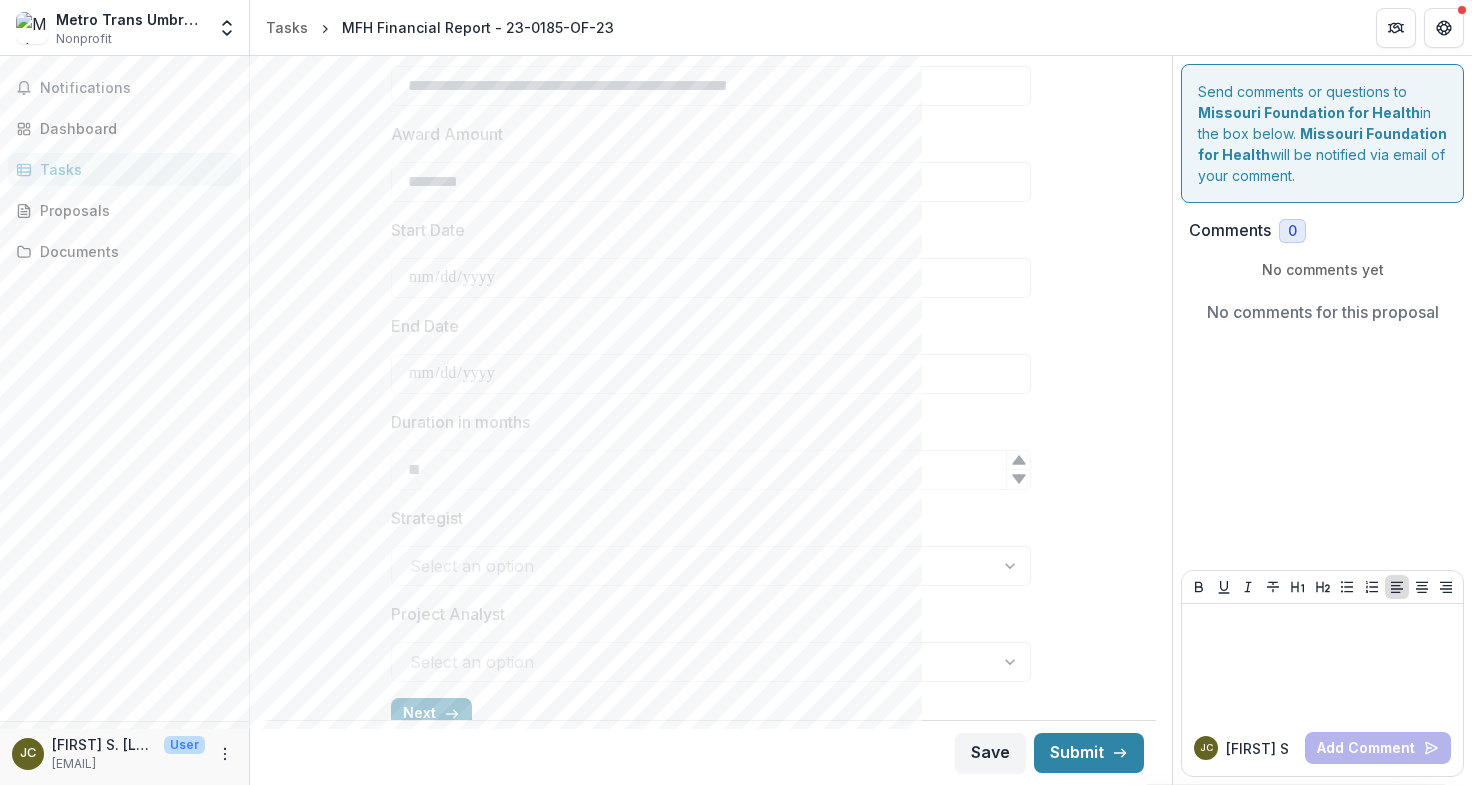 scroll, scrollTop: 662, scrollLeft: 0, axis: vertical 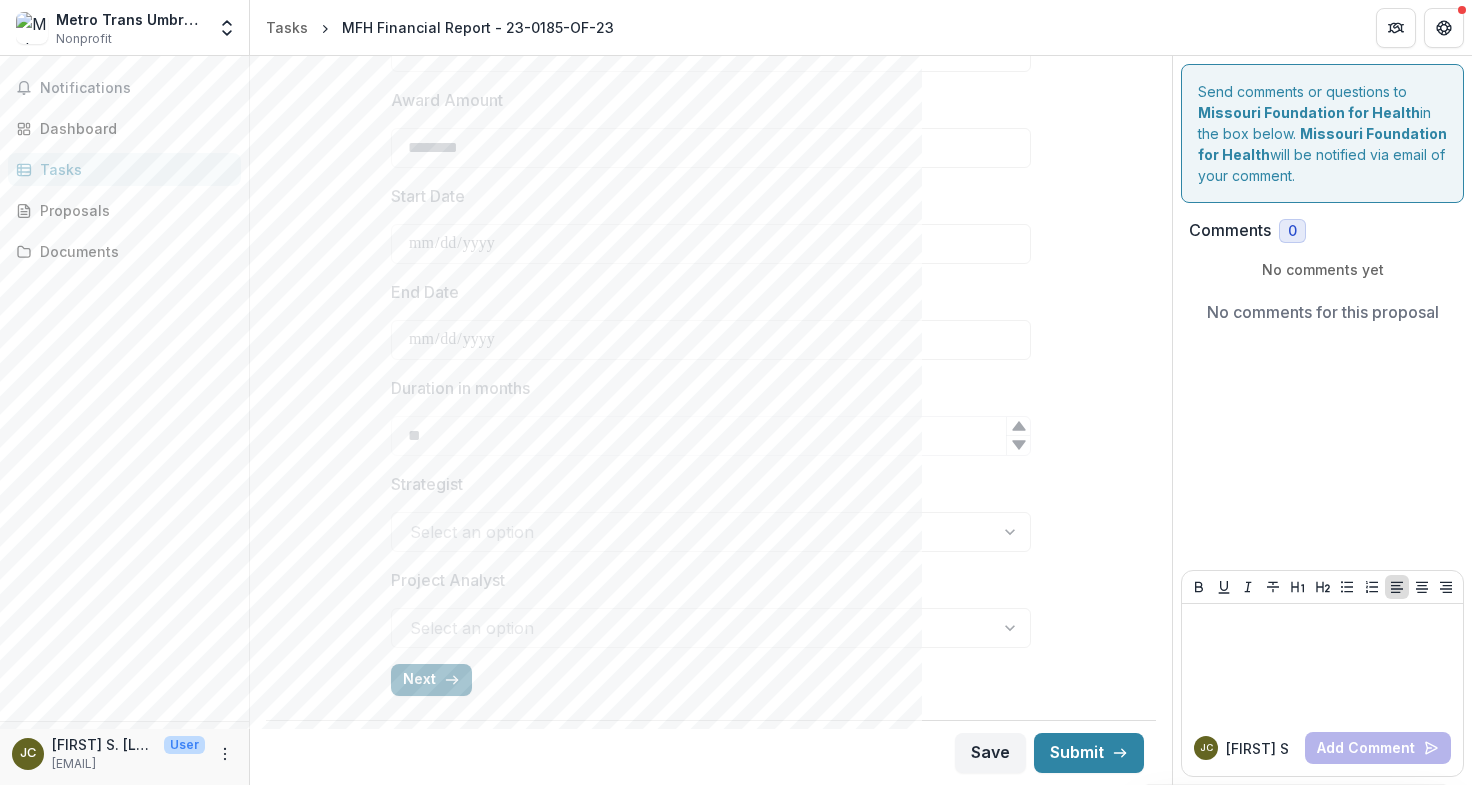 click 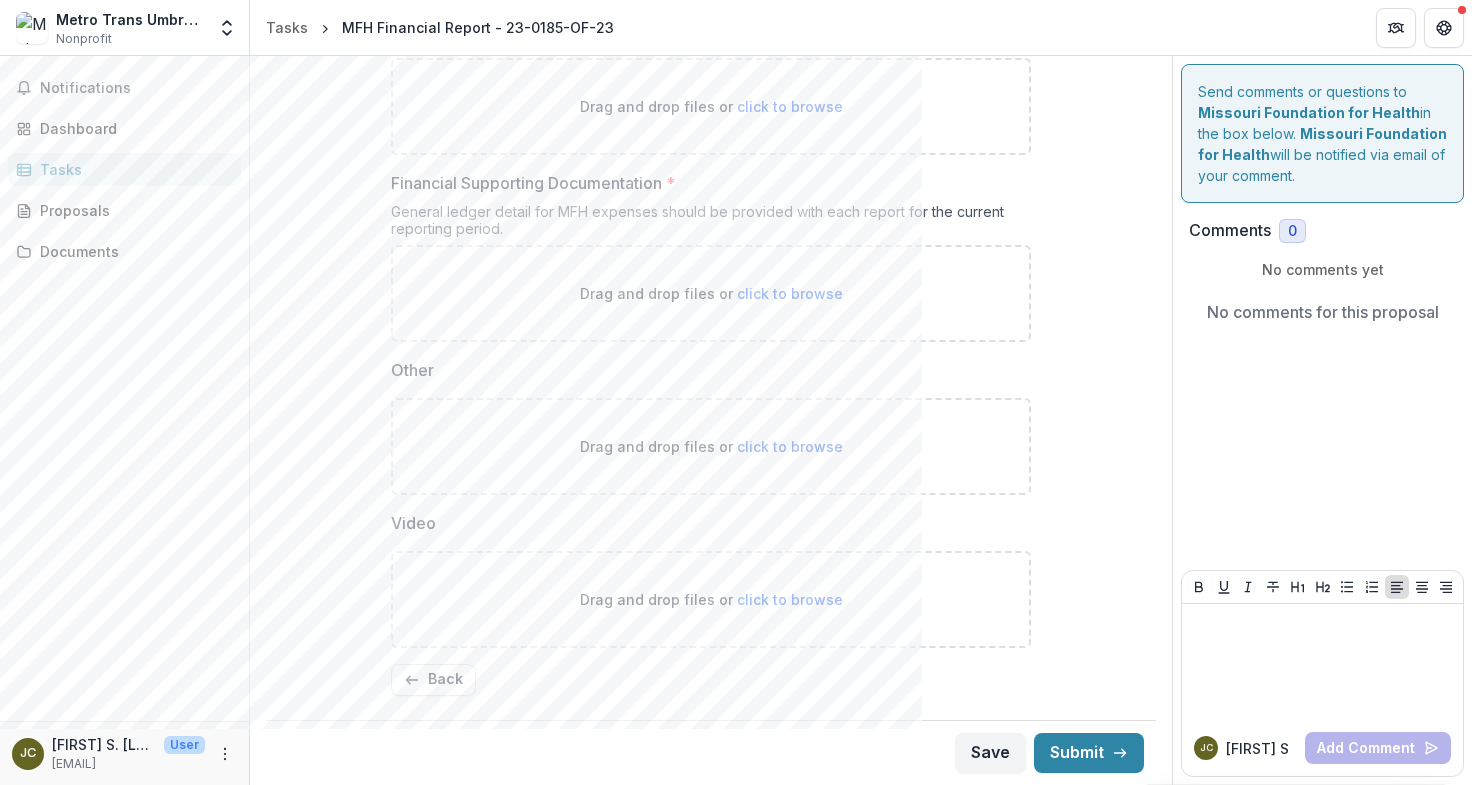 scroll, scrollTop: 541, scrollLeft: 0, axis: vertical 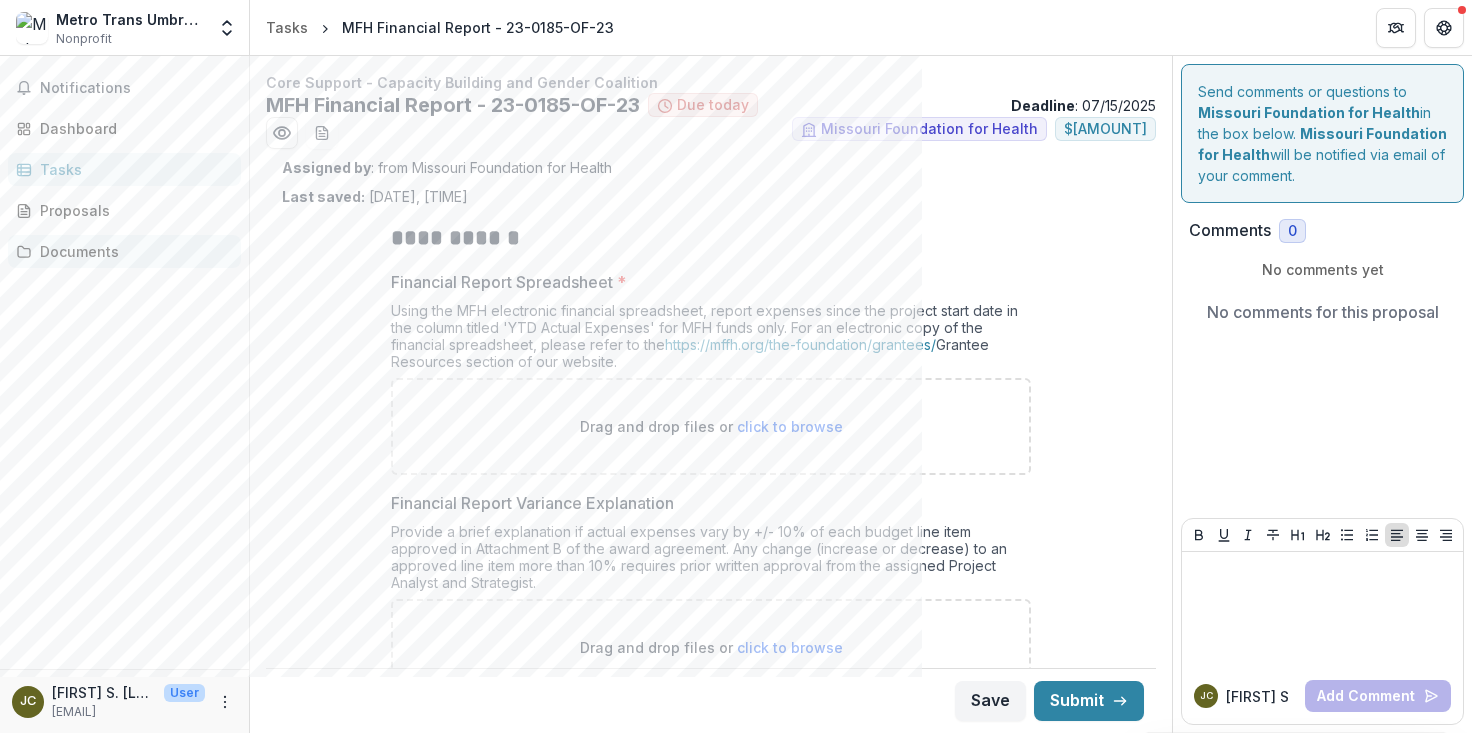 click on "Documents" at bounding box center [132, 251] 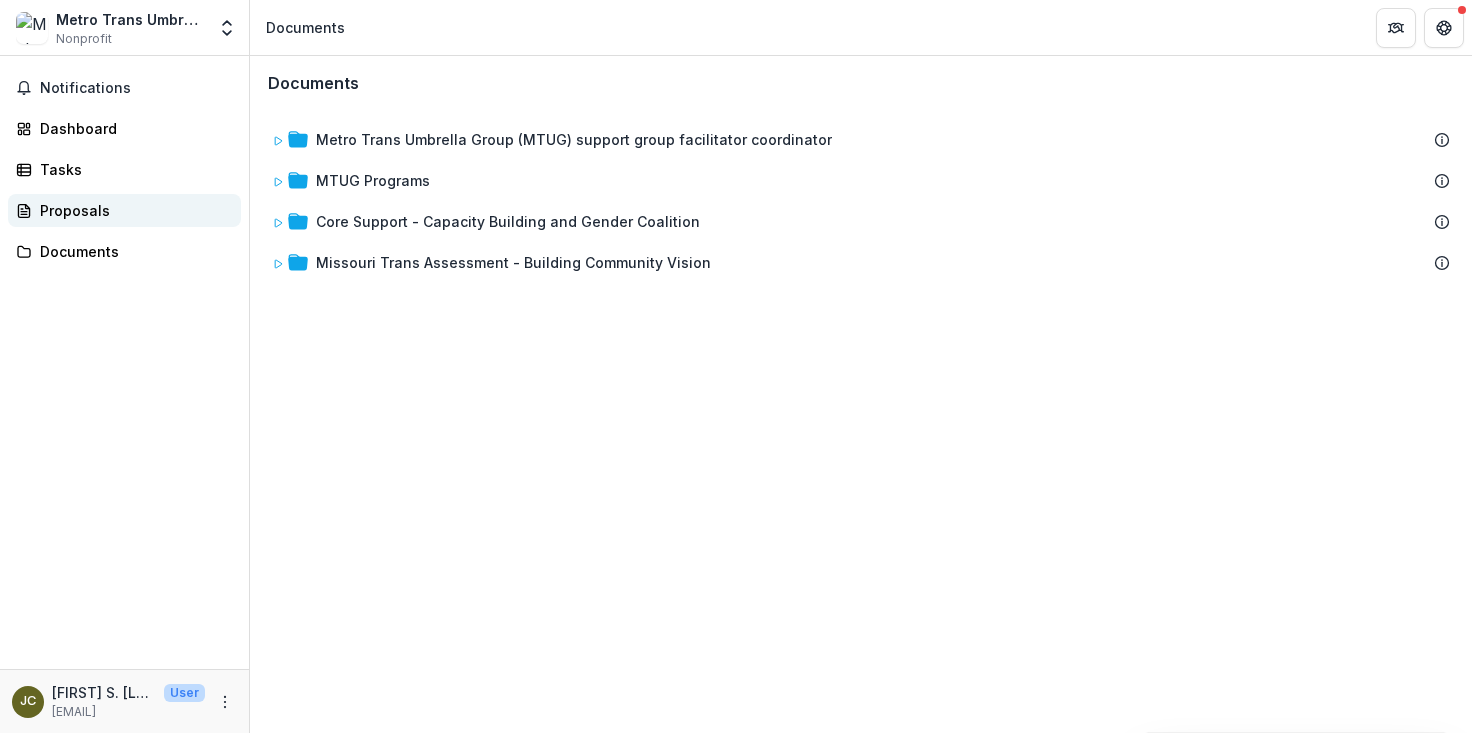 click on "Proposals" at bounding box center [132, 210] 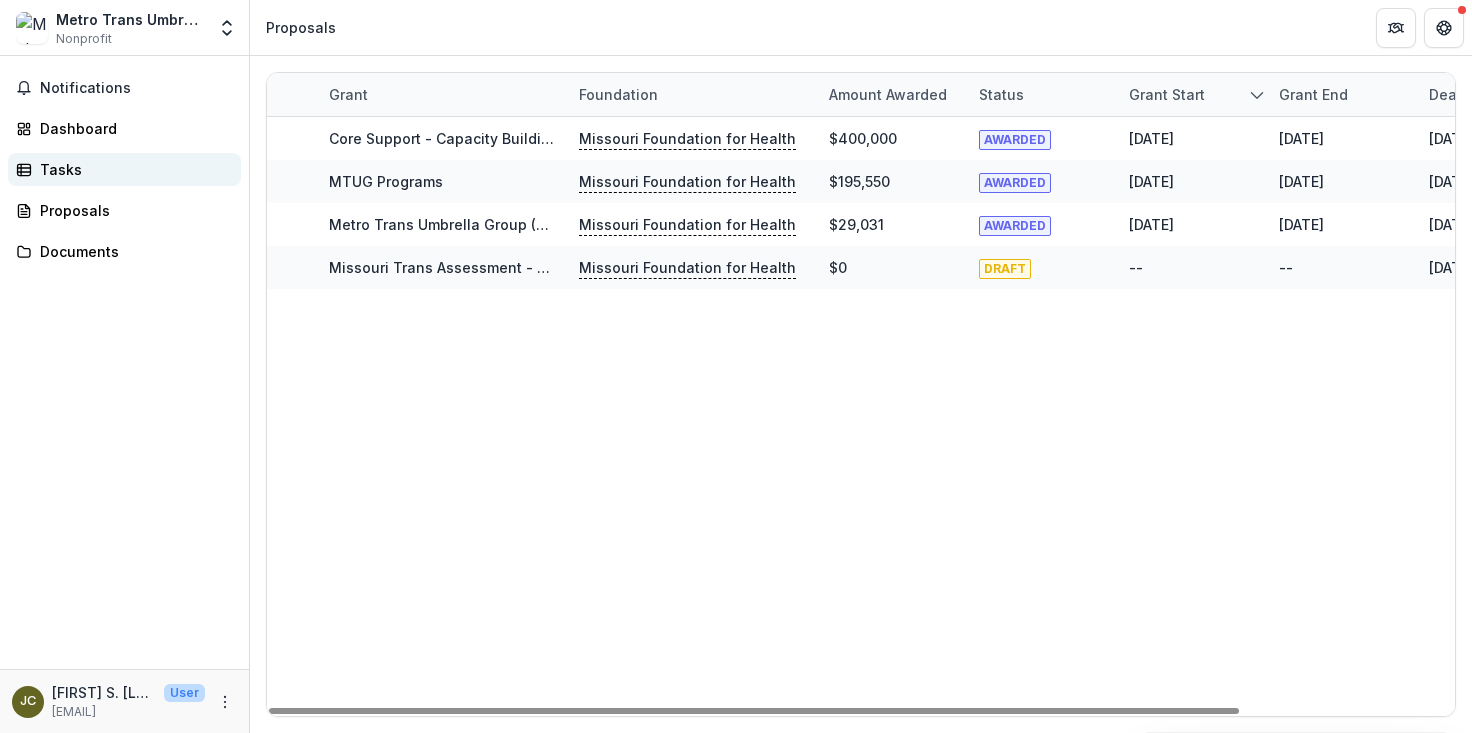 click on "Tasks" at bounding box center (132, 169) 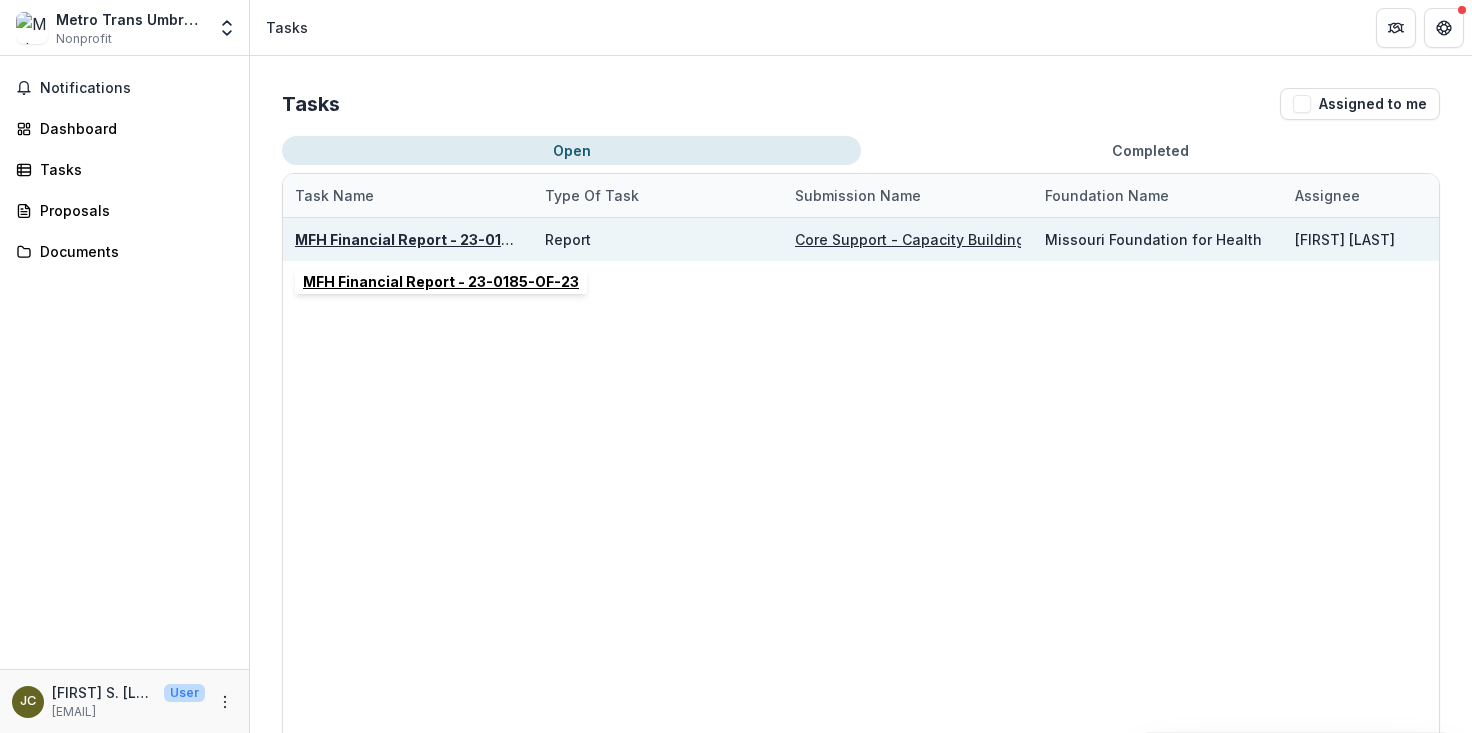 click on "MFH Financial Report - 23-0185-OF-23" at bounding box center (433, 239) 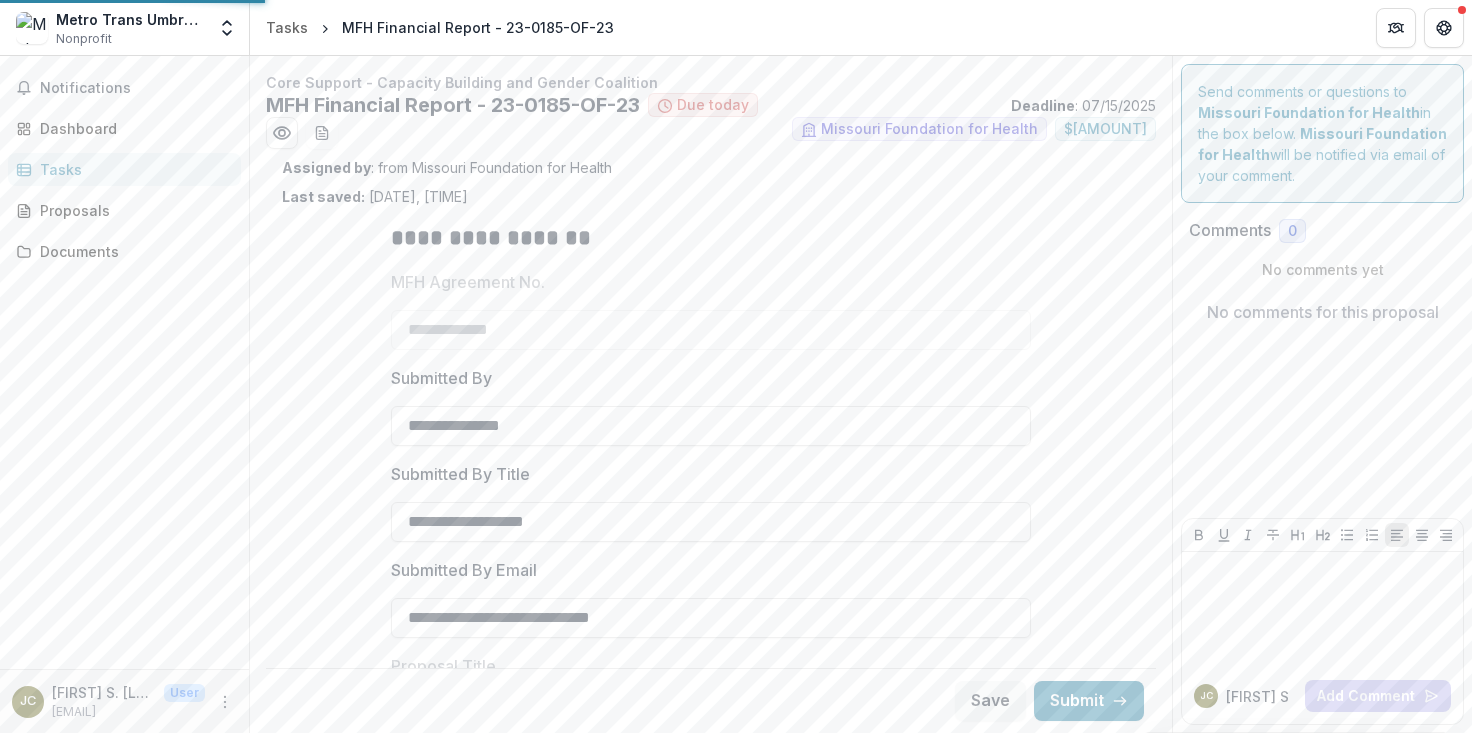 type on "********" 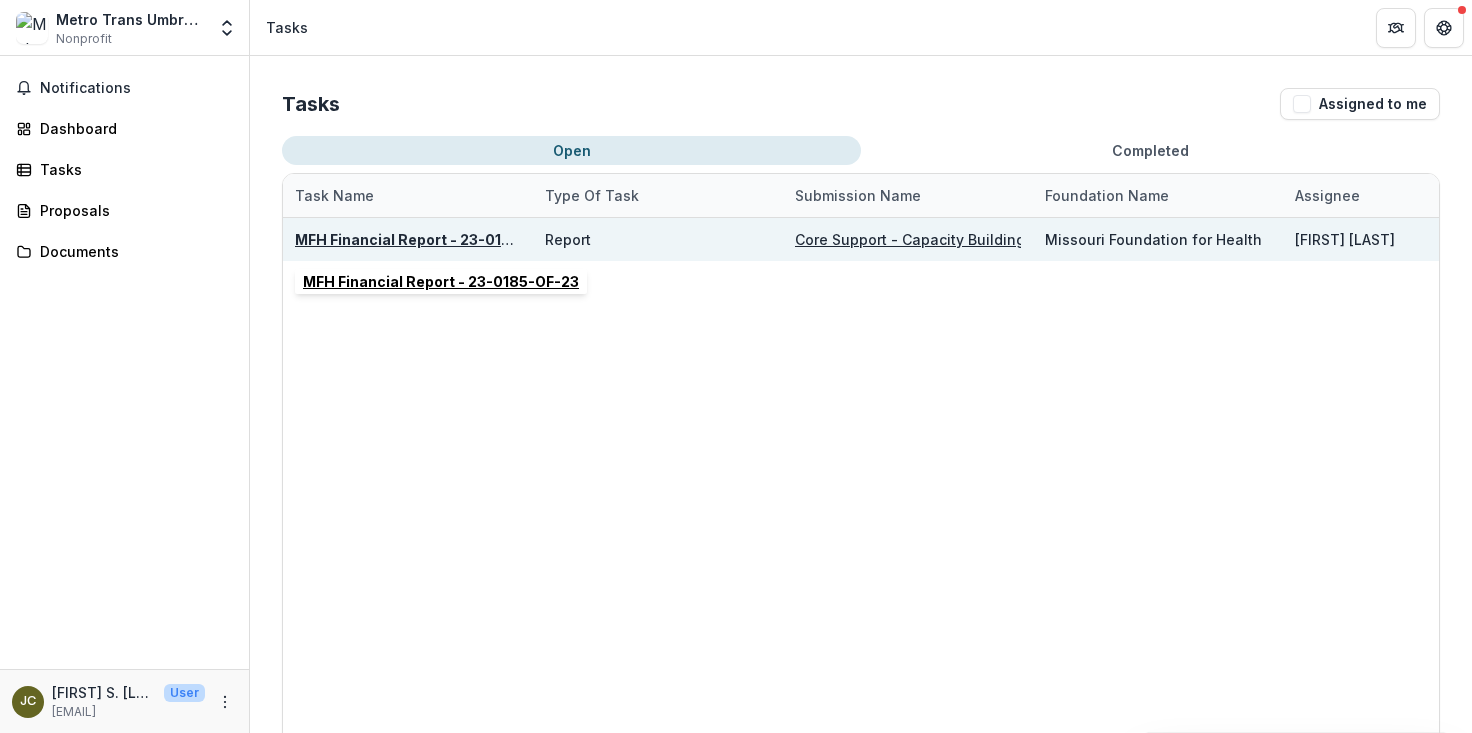 click on "MFH Financial Report - 23-0185-OF-23" at bounding box center [433, 239] 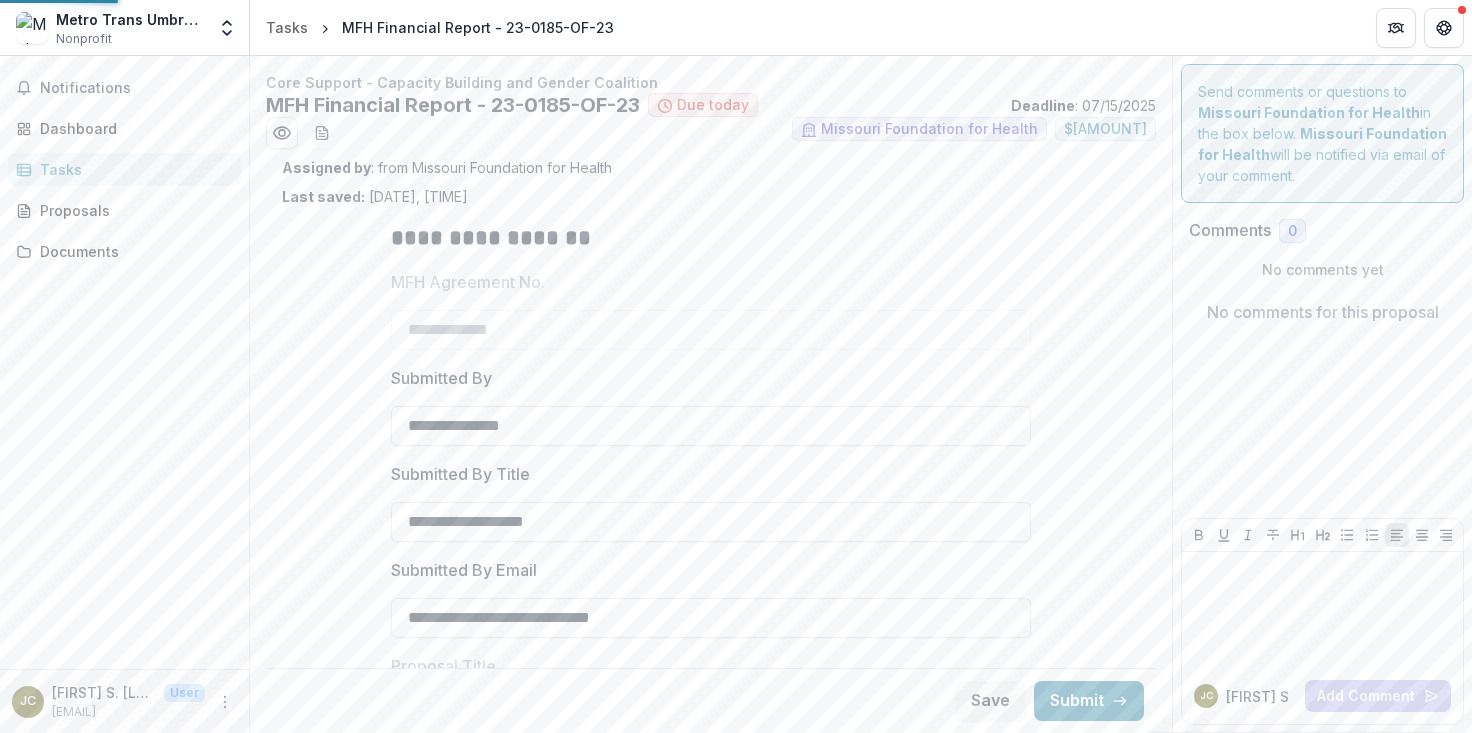type on "********" 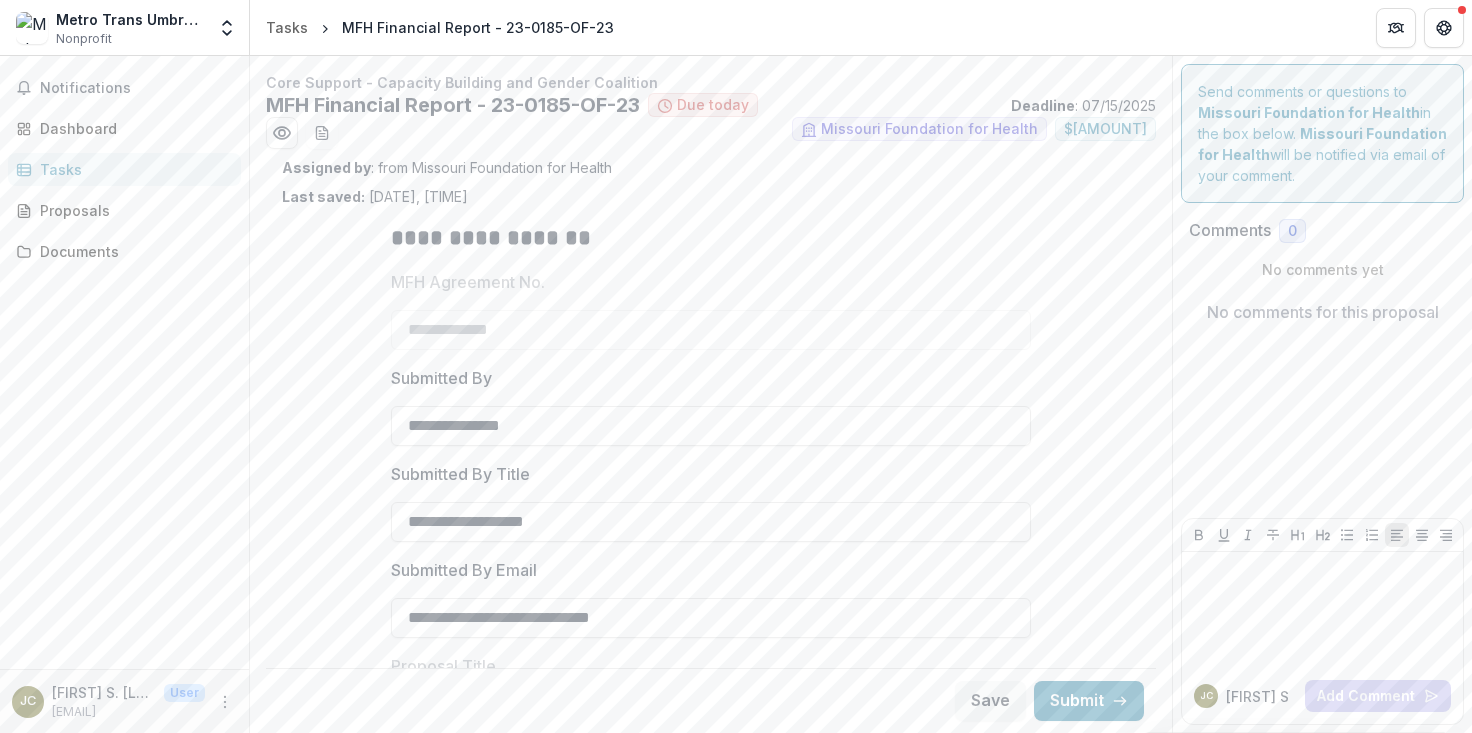scroll, scrollTop: 0, scrollLeft: 0, axis: both 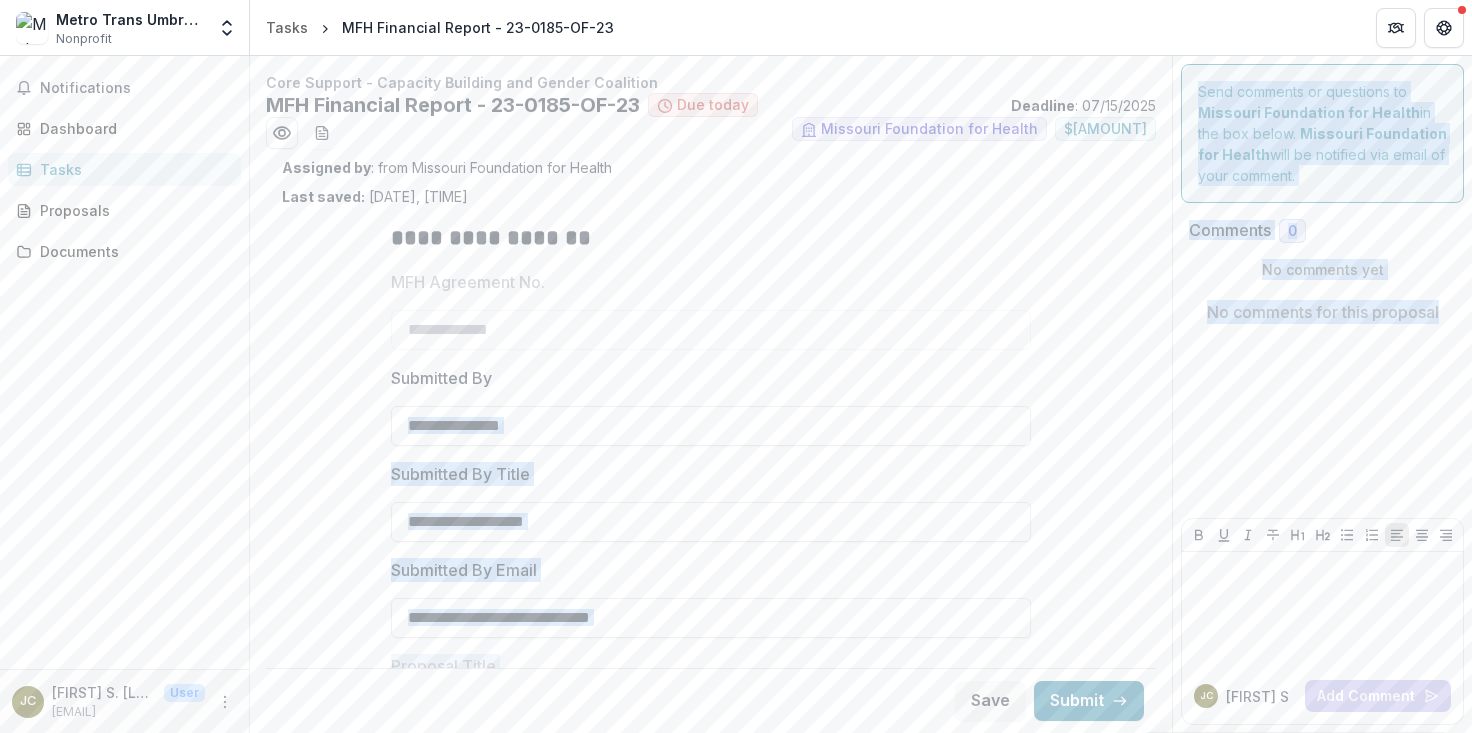 drag, startPoint x: 1165, startPoint y: 370, endPoint x: 1185, endPoint y: 601, distance: 231.86418 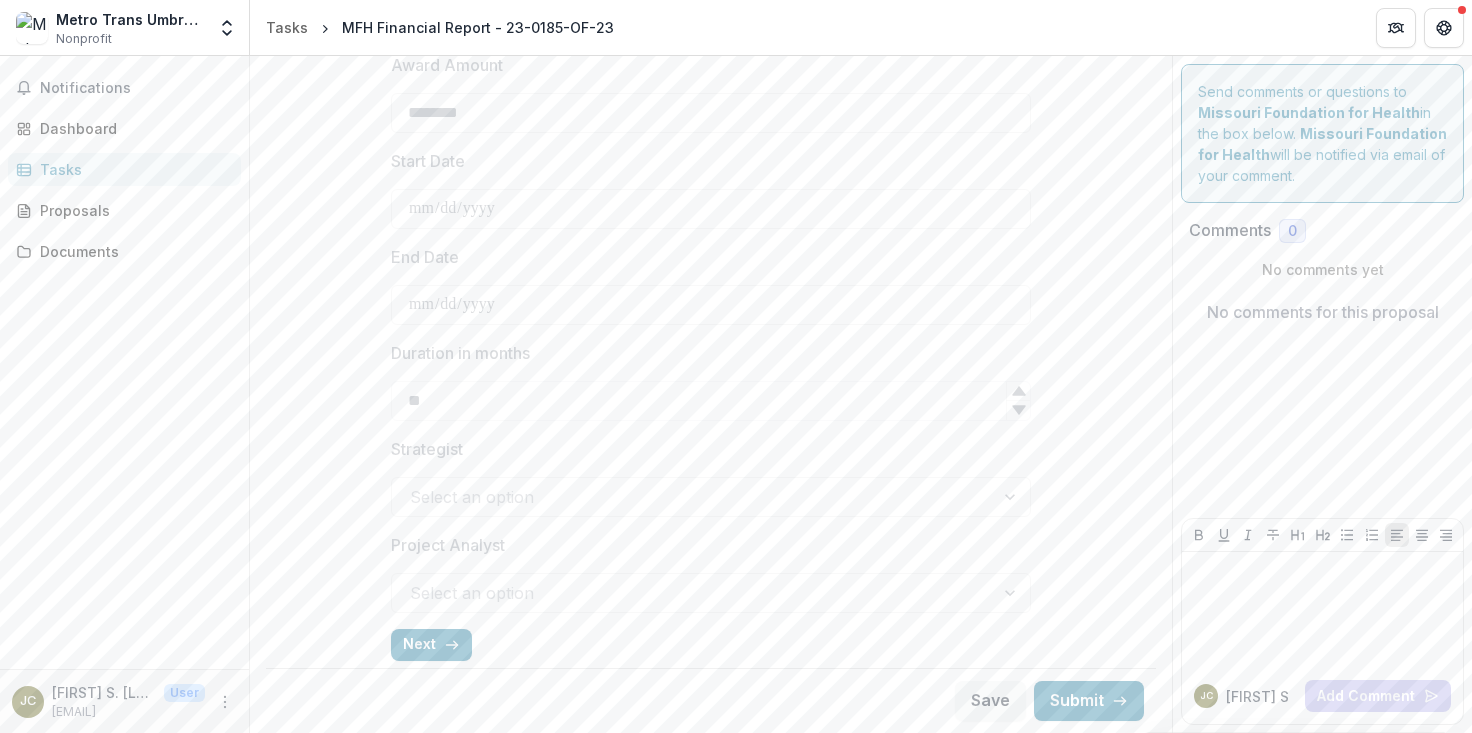 scroll, scrollTop: 694, scrollLeft: 0, axis: vertical 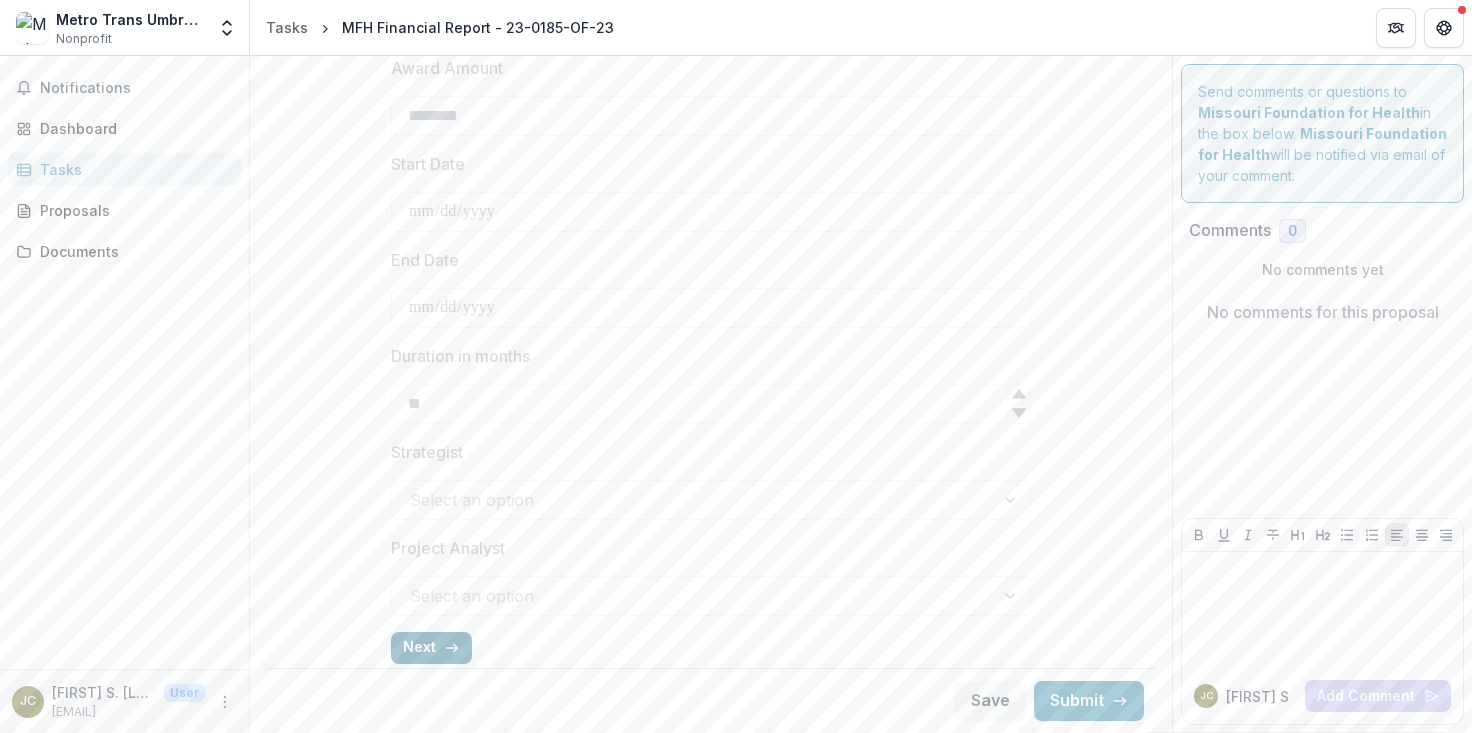 click on "Next" at bounding box center (431, 648) 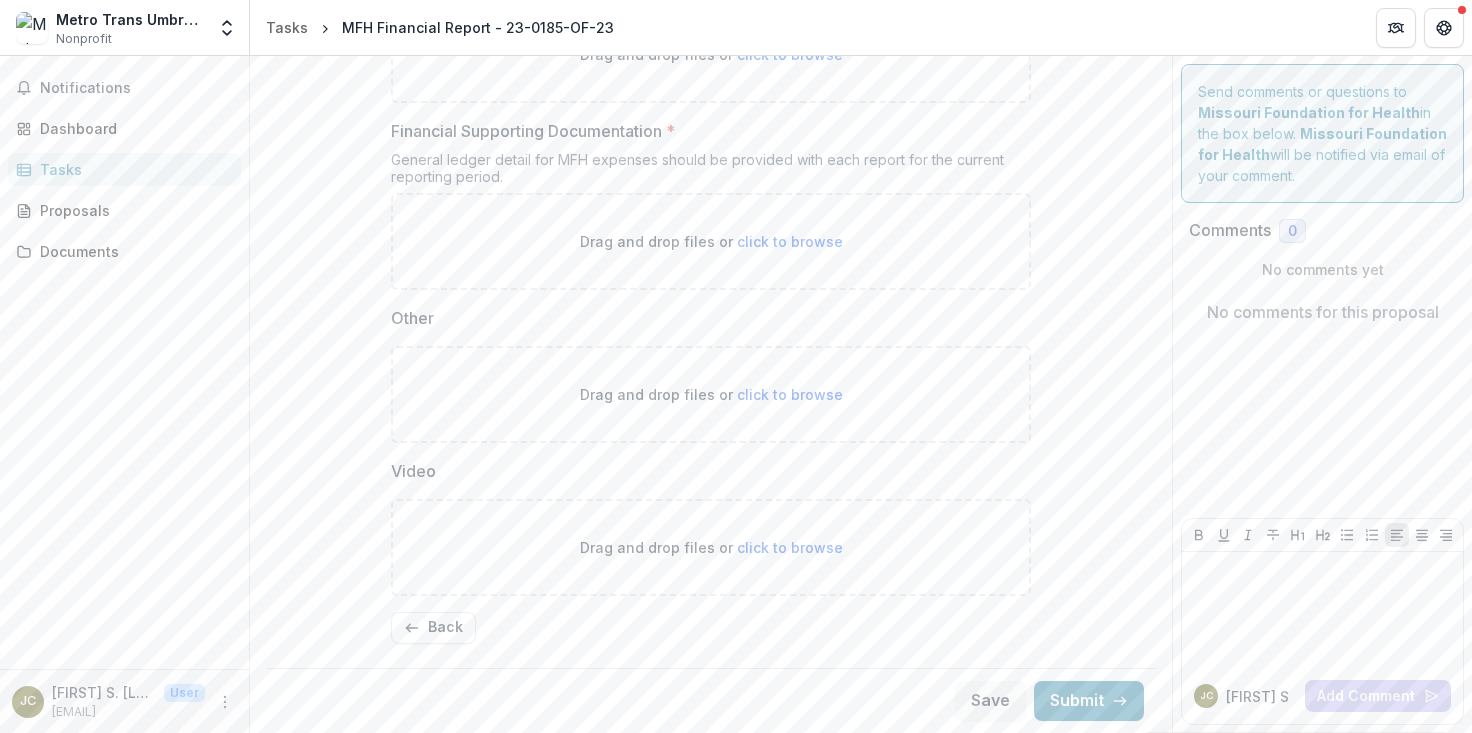 scroll, scrollTop: 573, scrollLeft: 0, axis: vertical 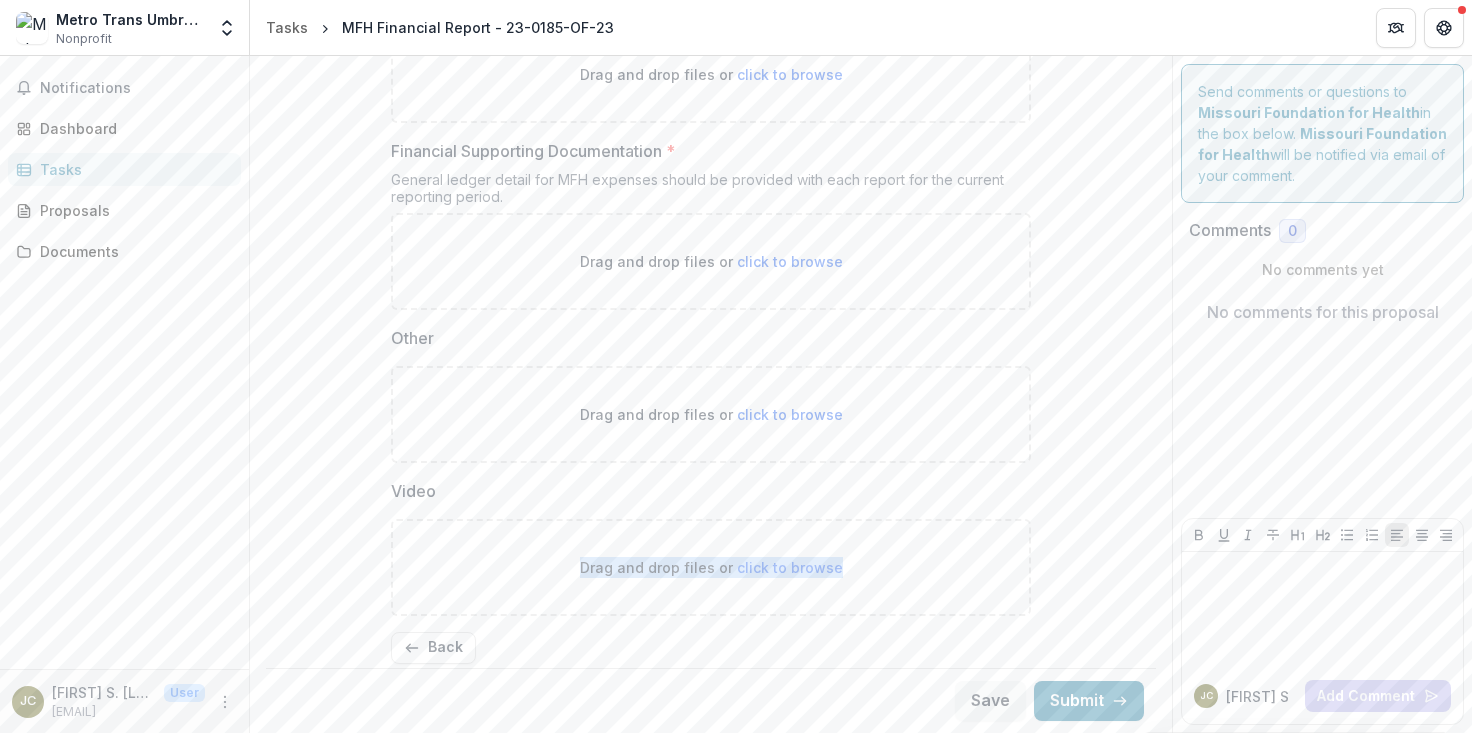 drag, startPoint x: 1165, startPoint y: 521, endPoint x: 1166, endPoint y: 472, distance: 49.010204 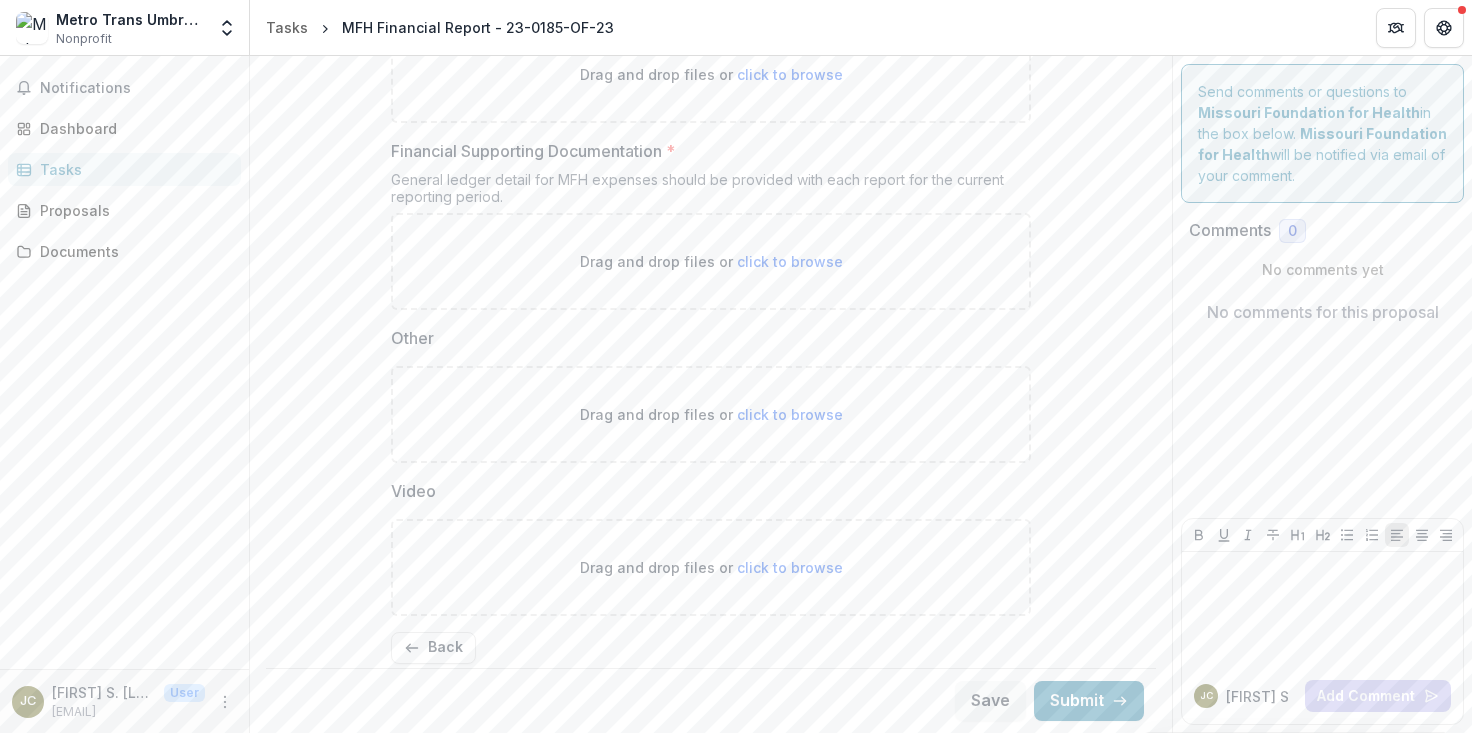 click on "**********" at bounding box center [711, 157] 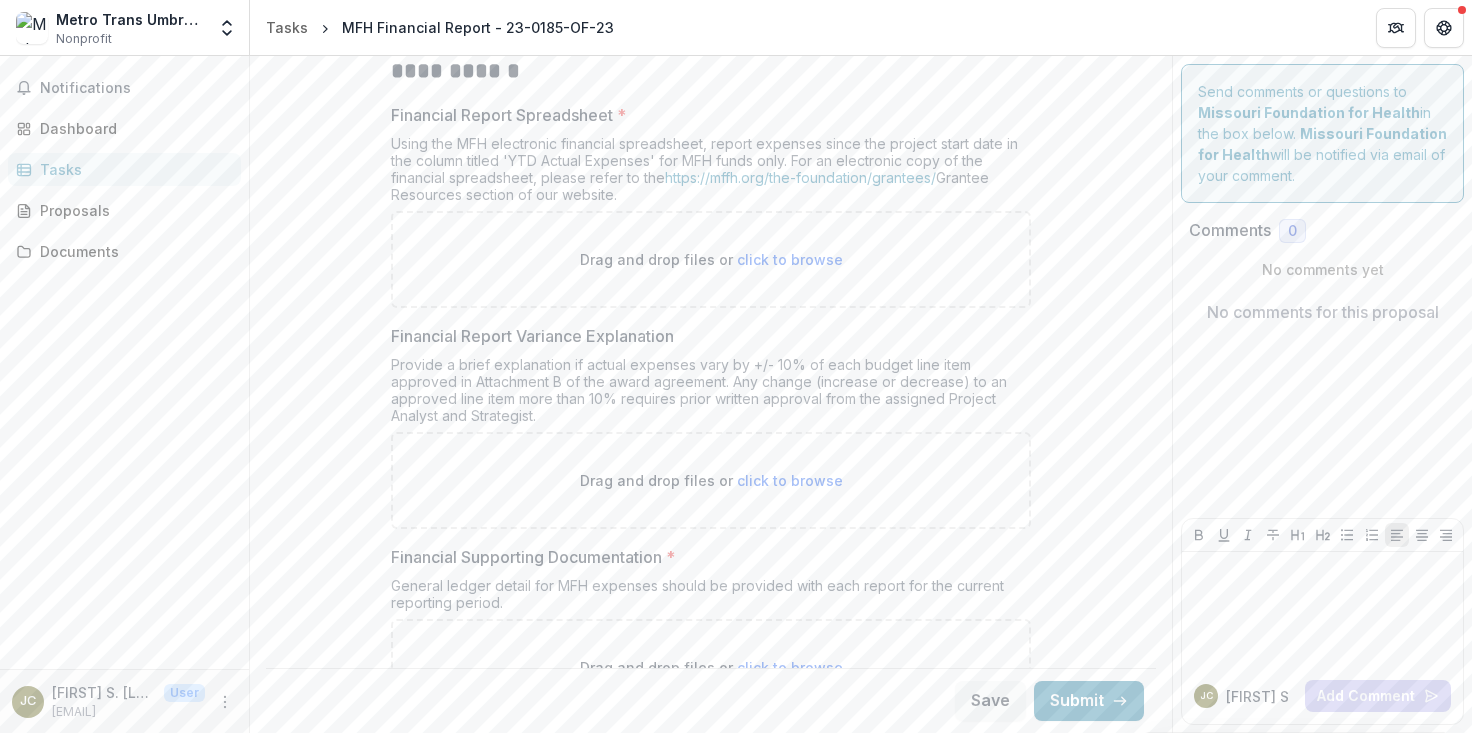 scroll, scrollTop: 164, scrollLeft: 0, axis: vertical 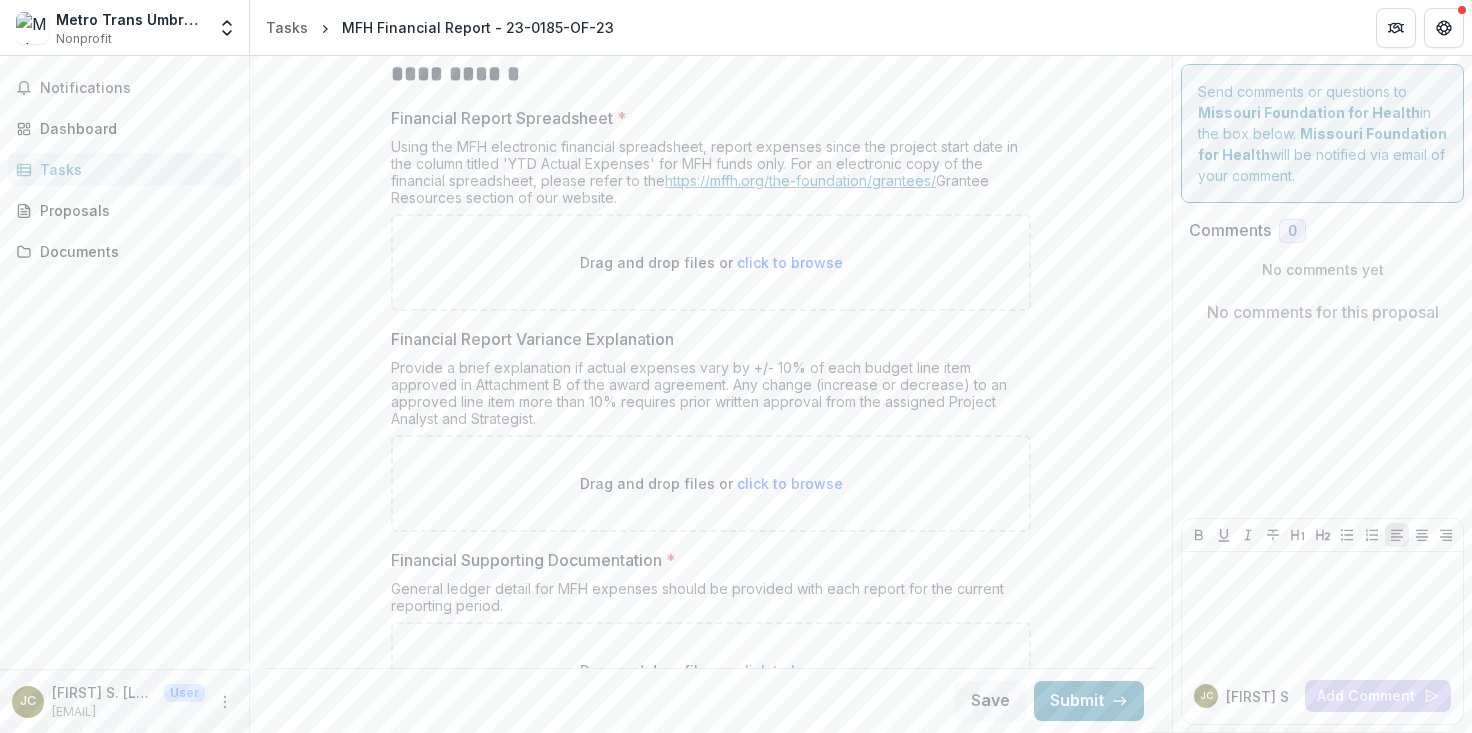 click on "https://mffh.org/the-foundation/grantees/" at bounding box center [800, 180] 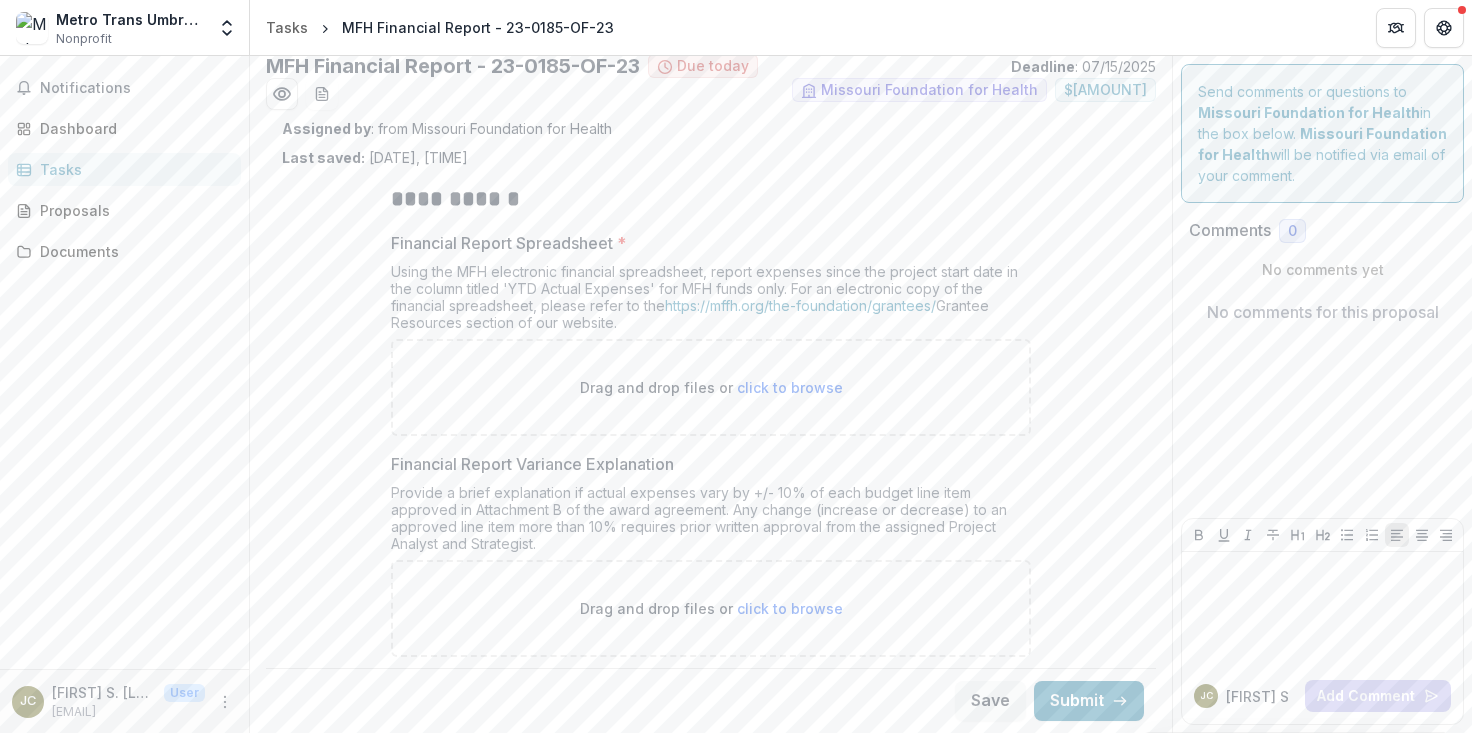 scroll, scrollTop: 0, scrollLeft: 0, axis: both 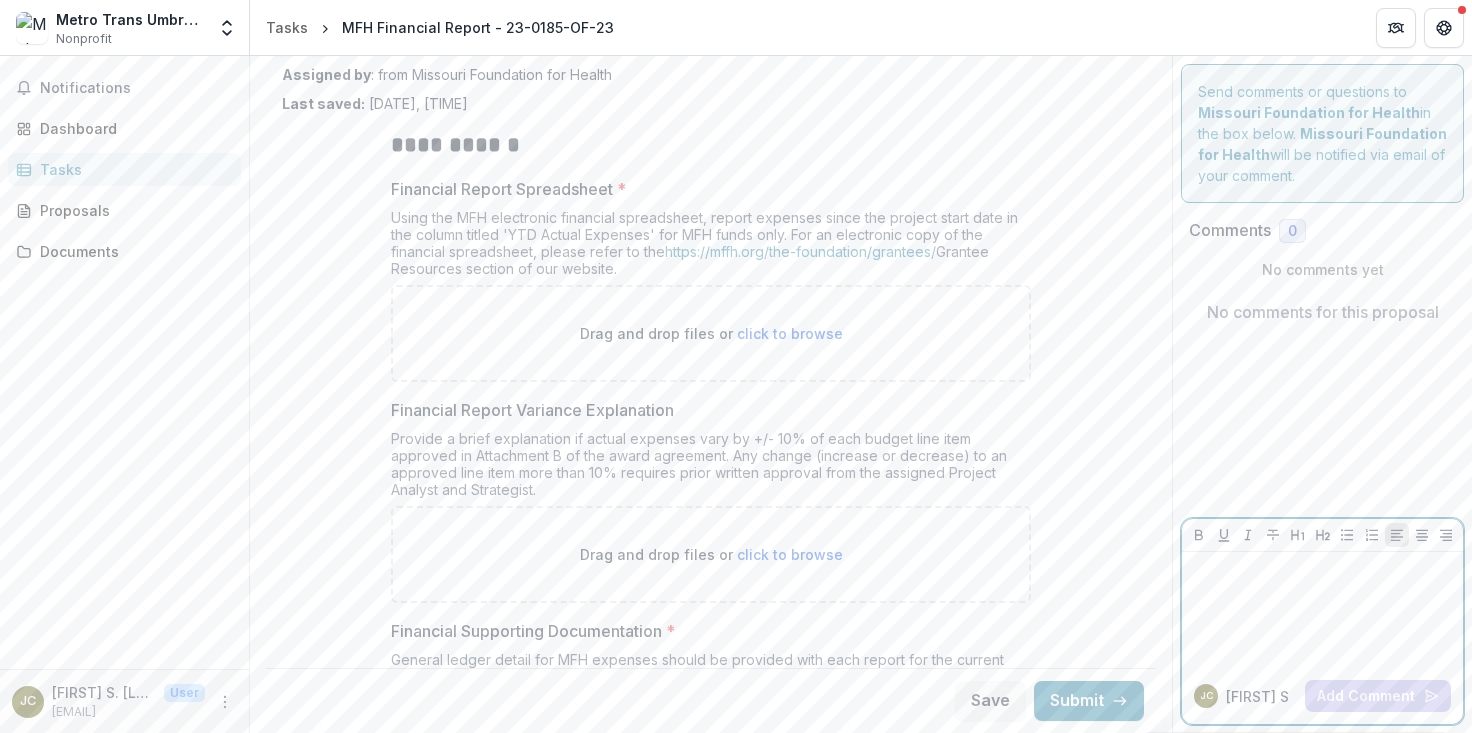 click at bounding box center (1322, 610) 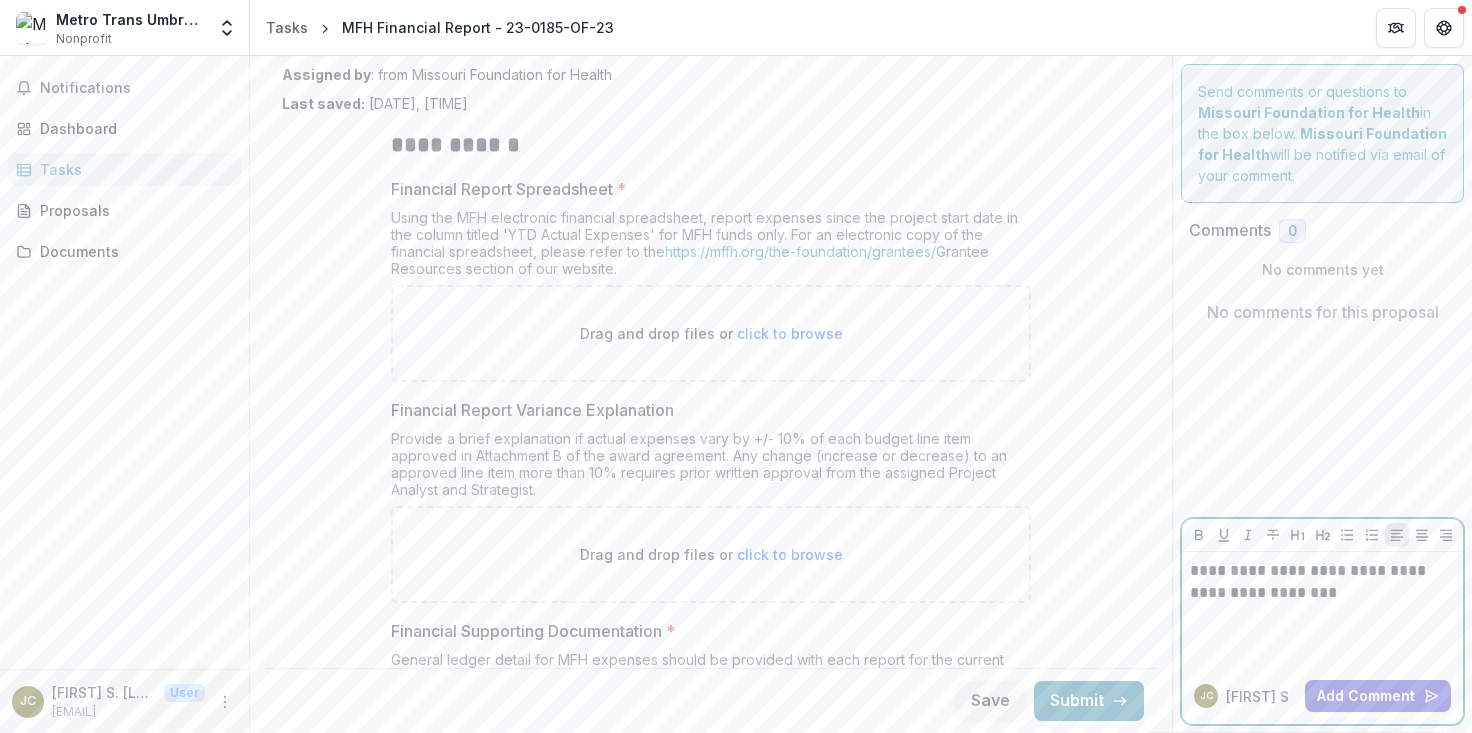 click on "**********" at bounding box center (1322, 582) 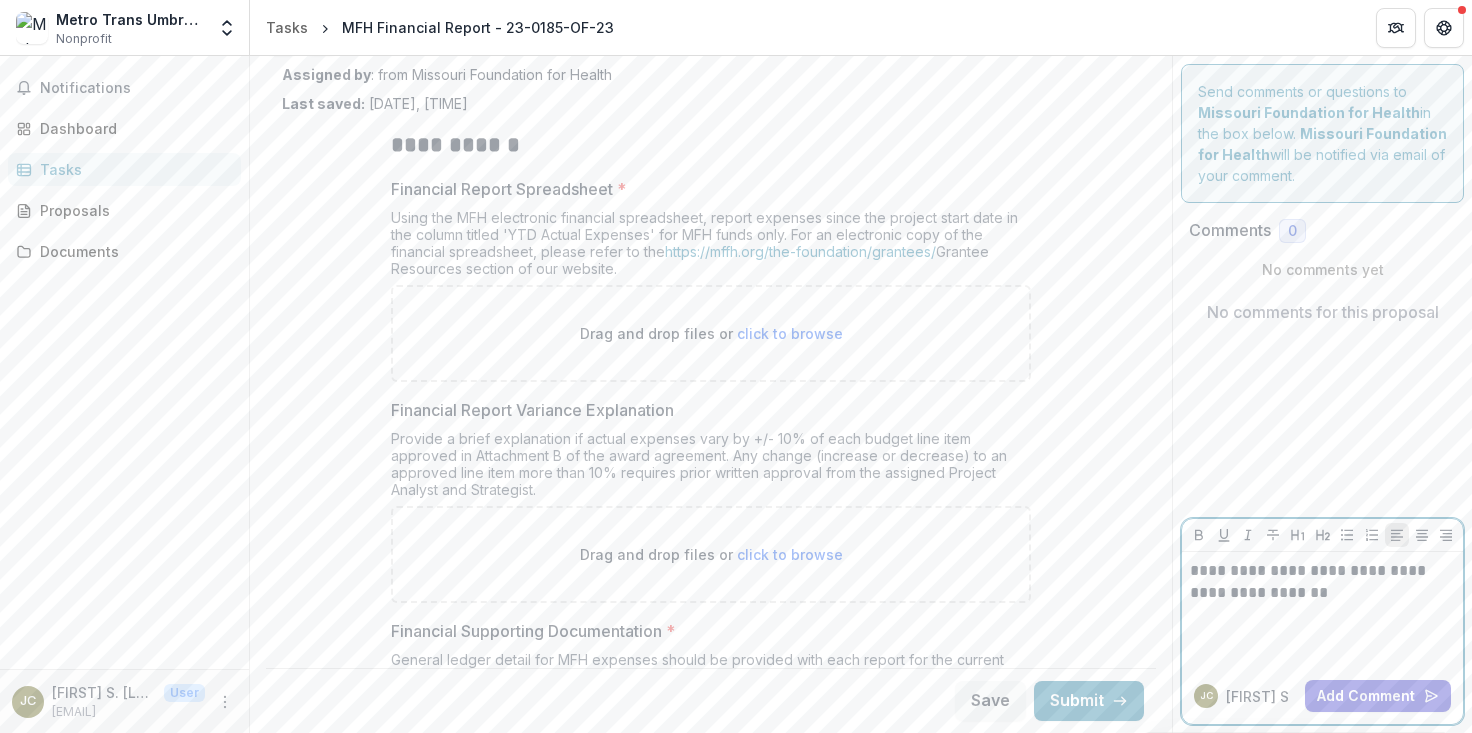 click on "**********" at bounding box center [1322, 582] 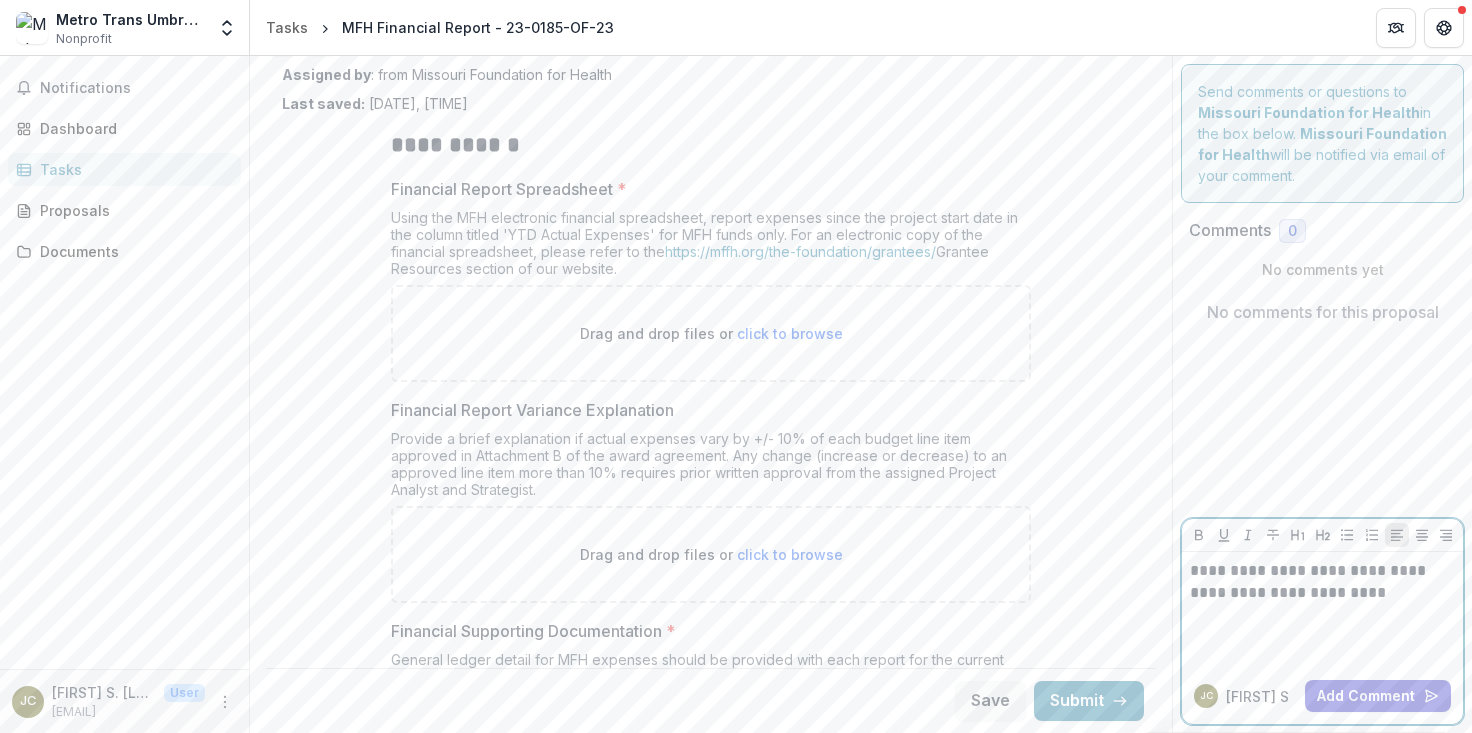 click on "**********" at bounding box center [1322, 582] 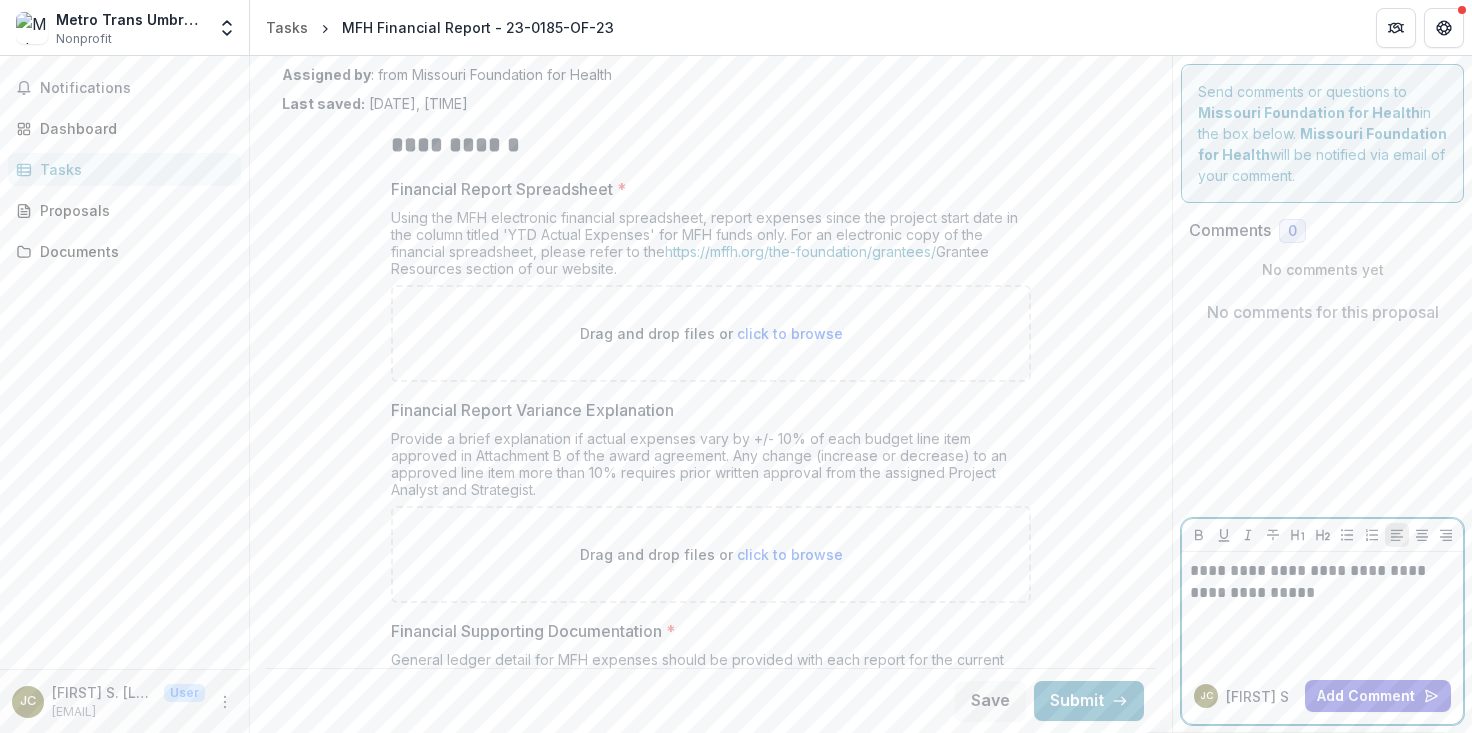 click on "**********" at bounding box center (1322, 582) 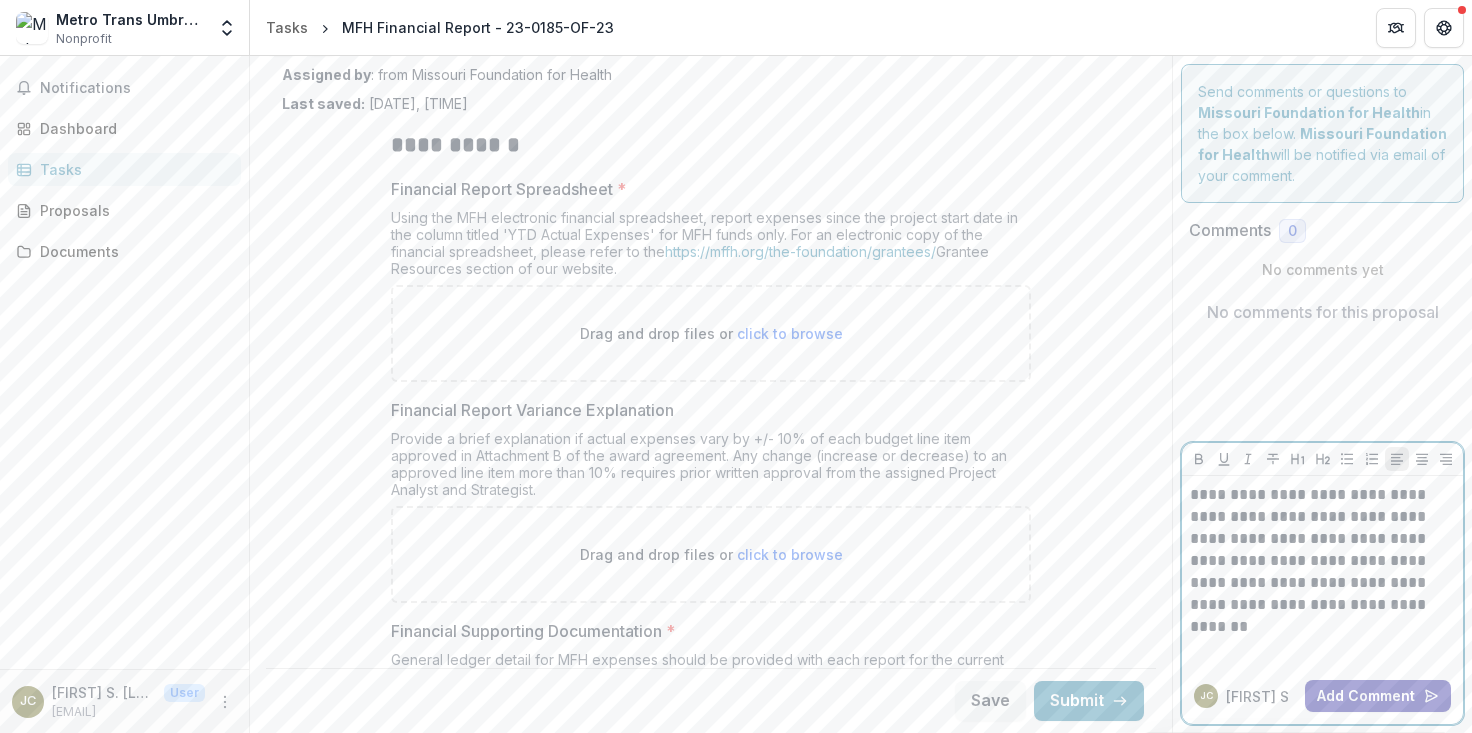 click on "Add Comment" at bounding box center (1378, 696) 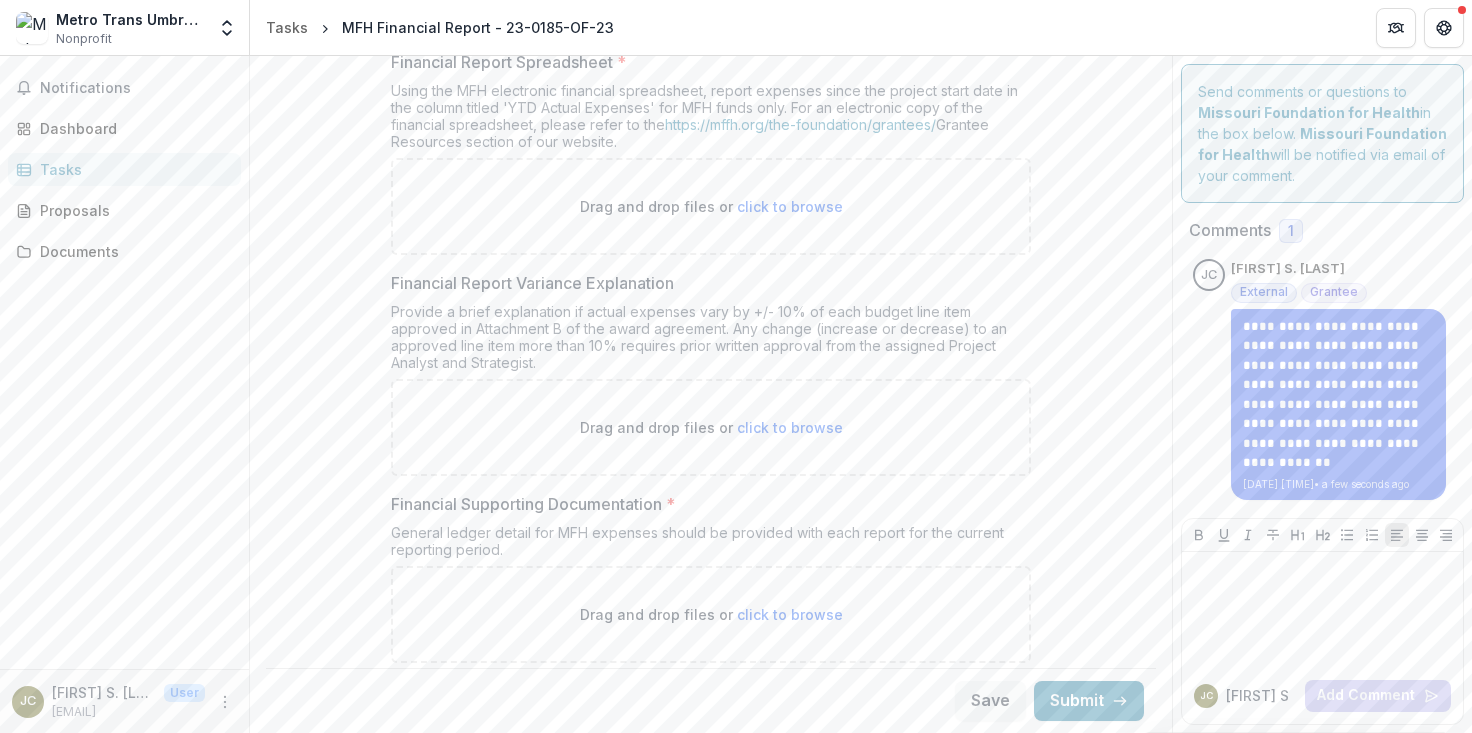 scroll, scrollTop: 93, scrollLeft: 0, axis: vertical 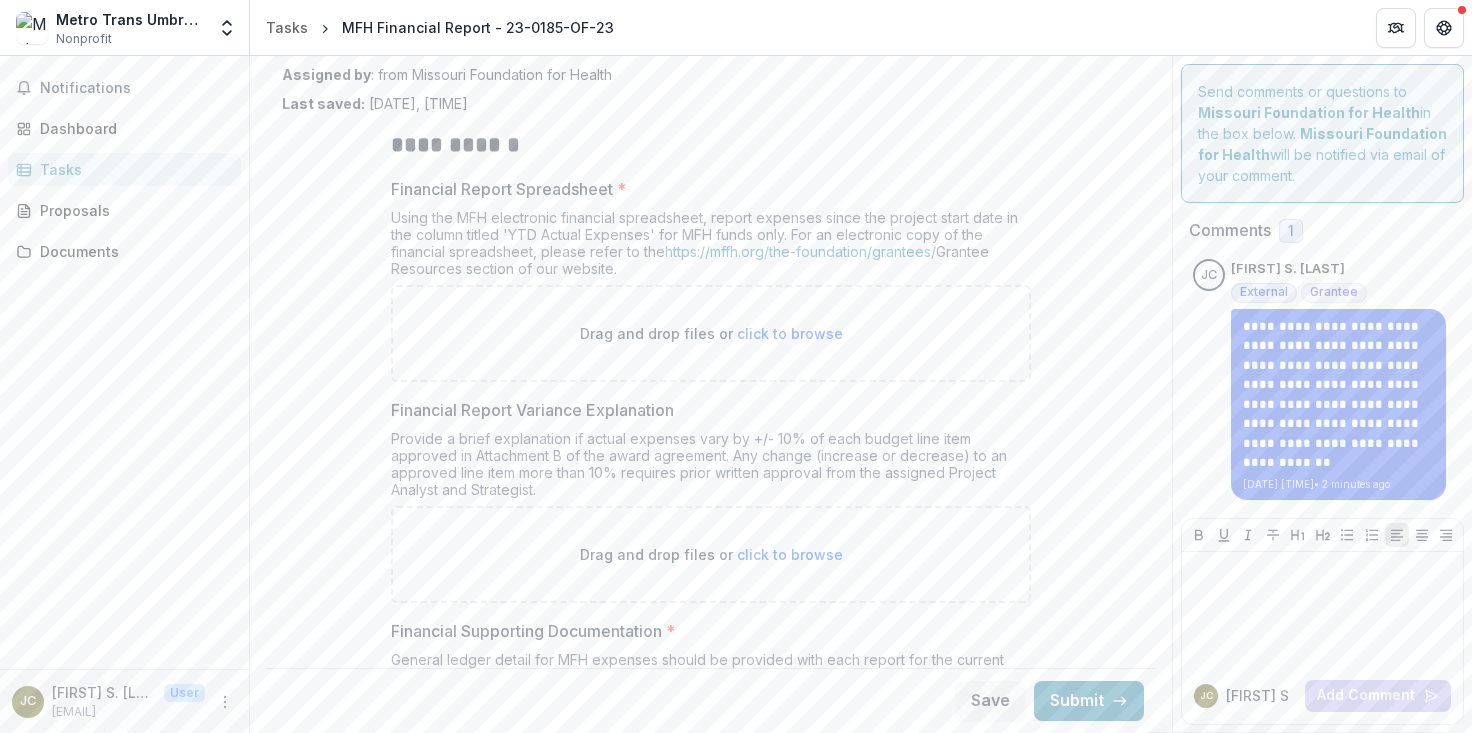 click on "click to browse" at bounding box center [790, 333] 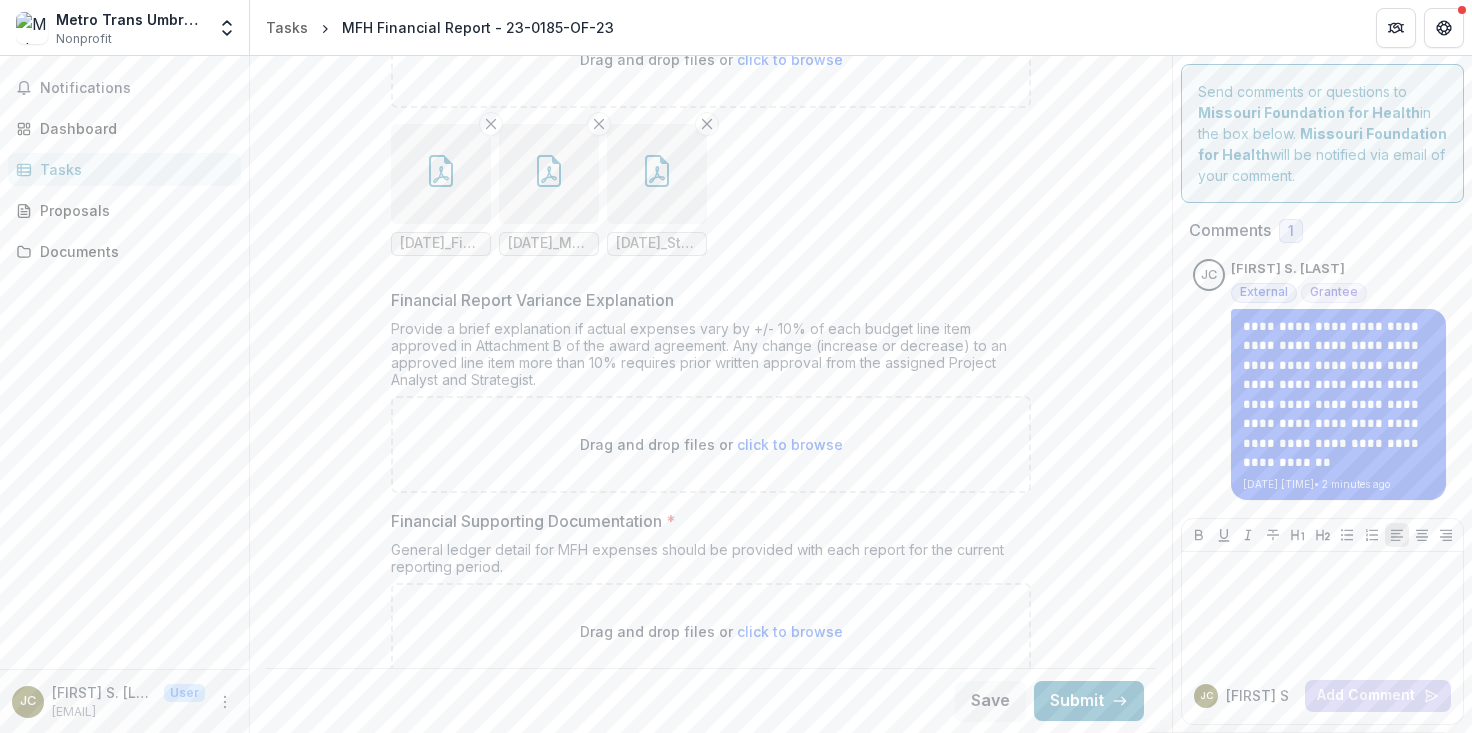 scroll, scrollTop: 368, scrollLeft: 0, axis: vertical 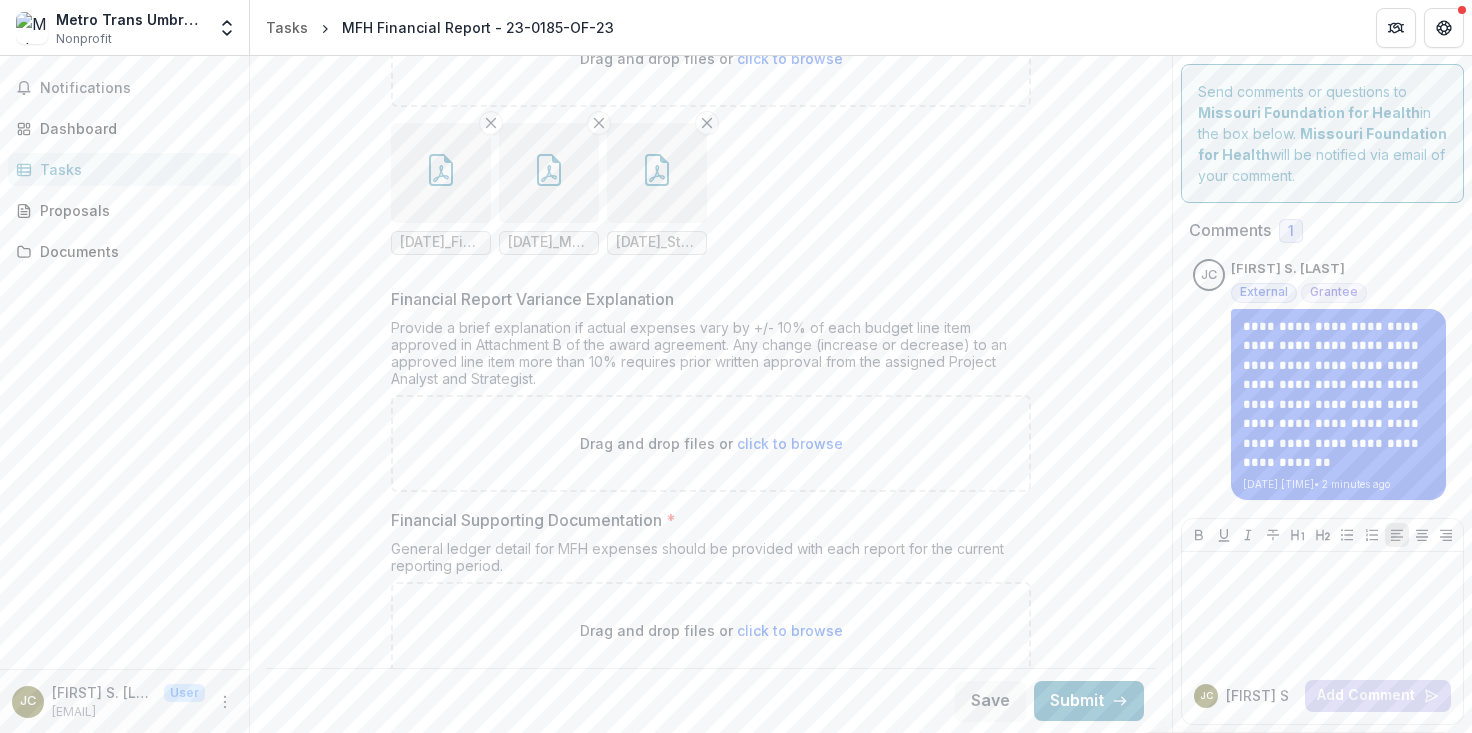 click on "[DATE]_Financial Position.pdf" at bounding box center [441, 242] 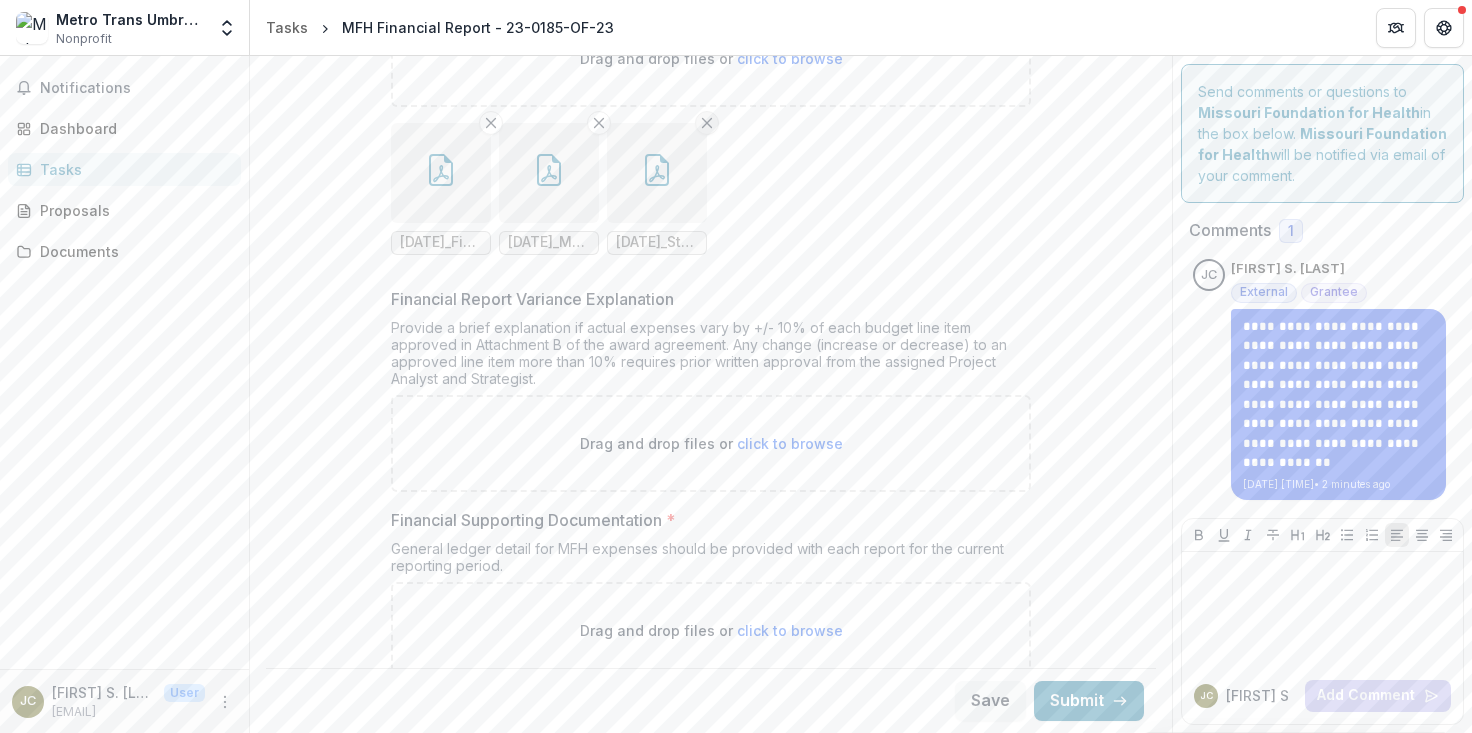click 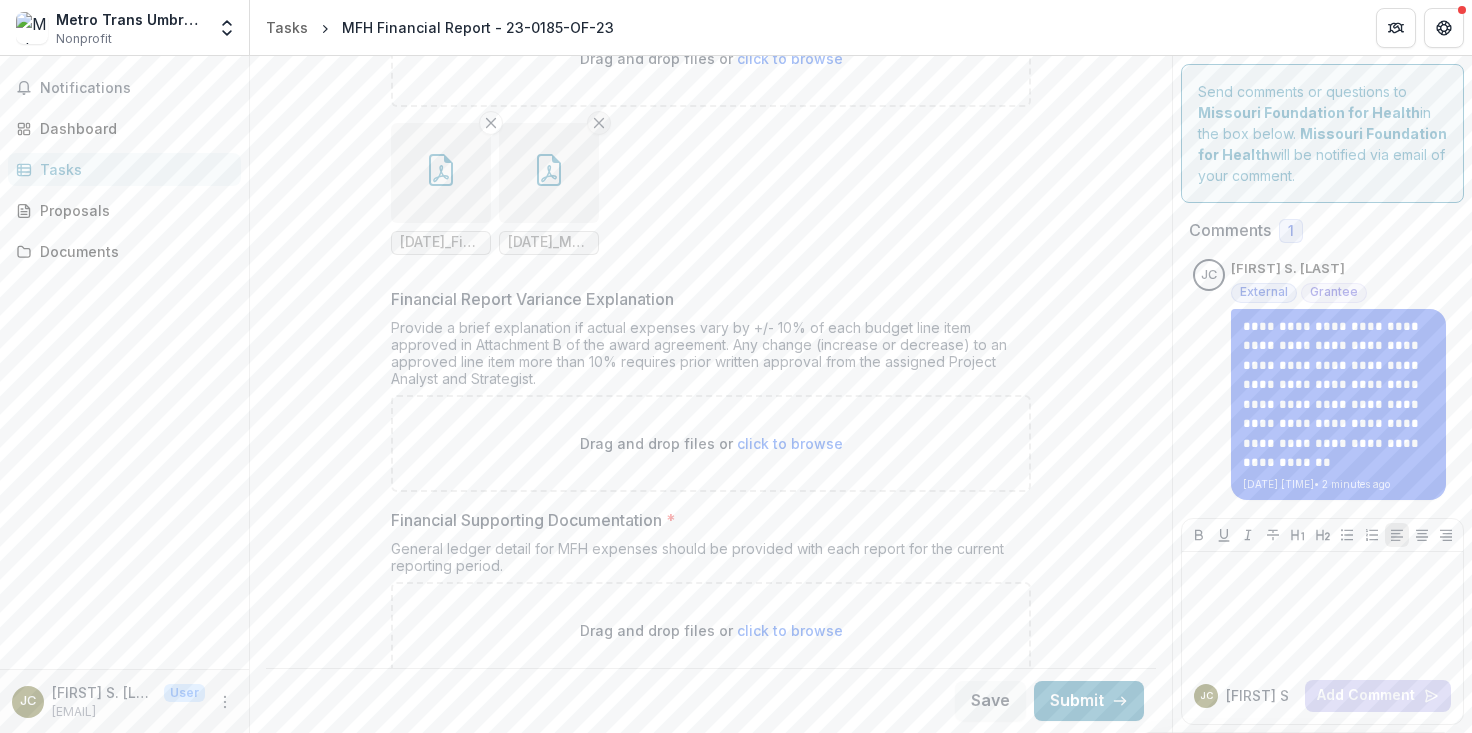 click 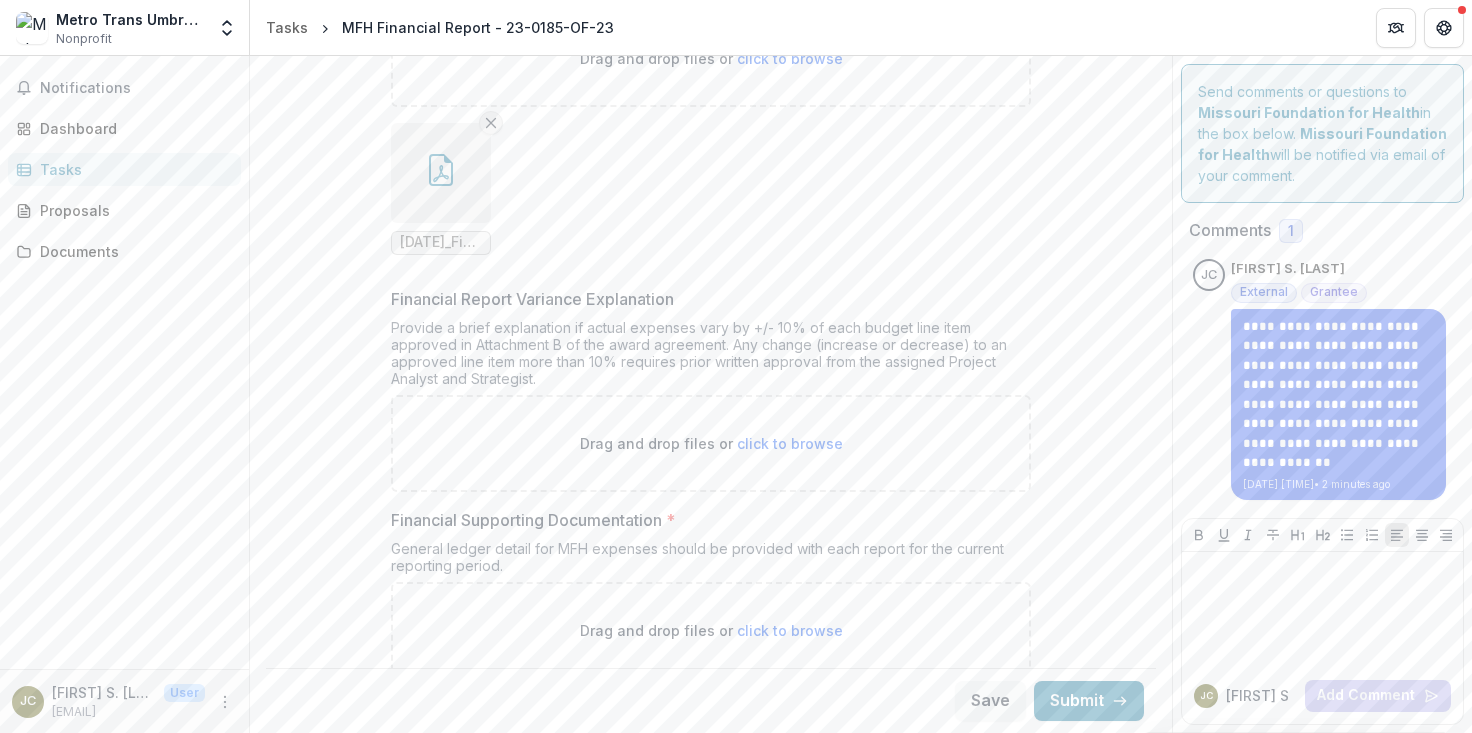 click at bounding box center (491, 123) 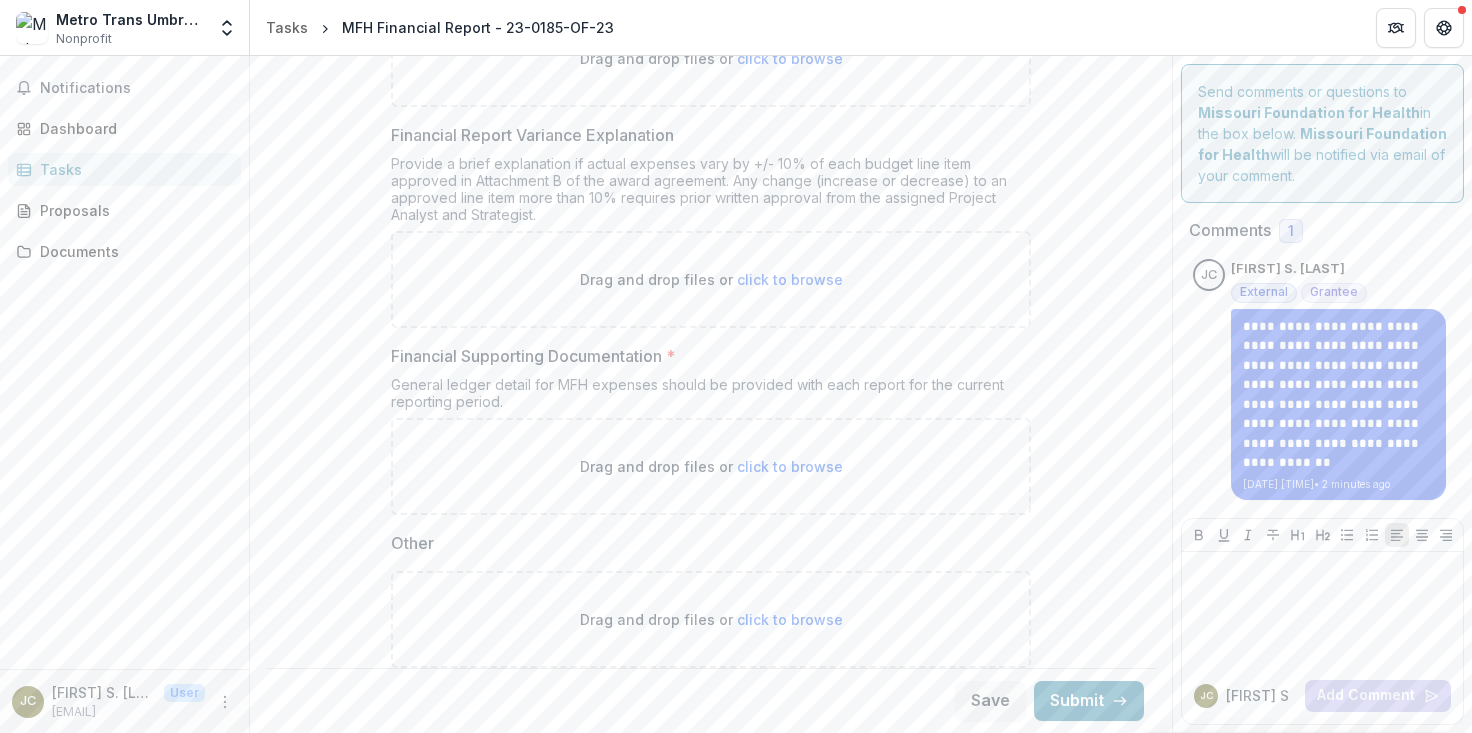 click on "click to browse" at bounding box center [790, 58] 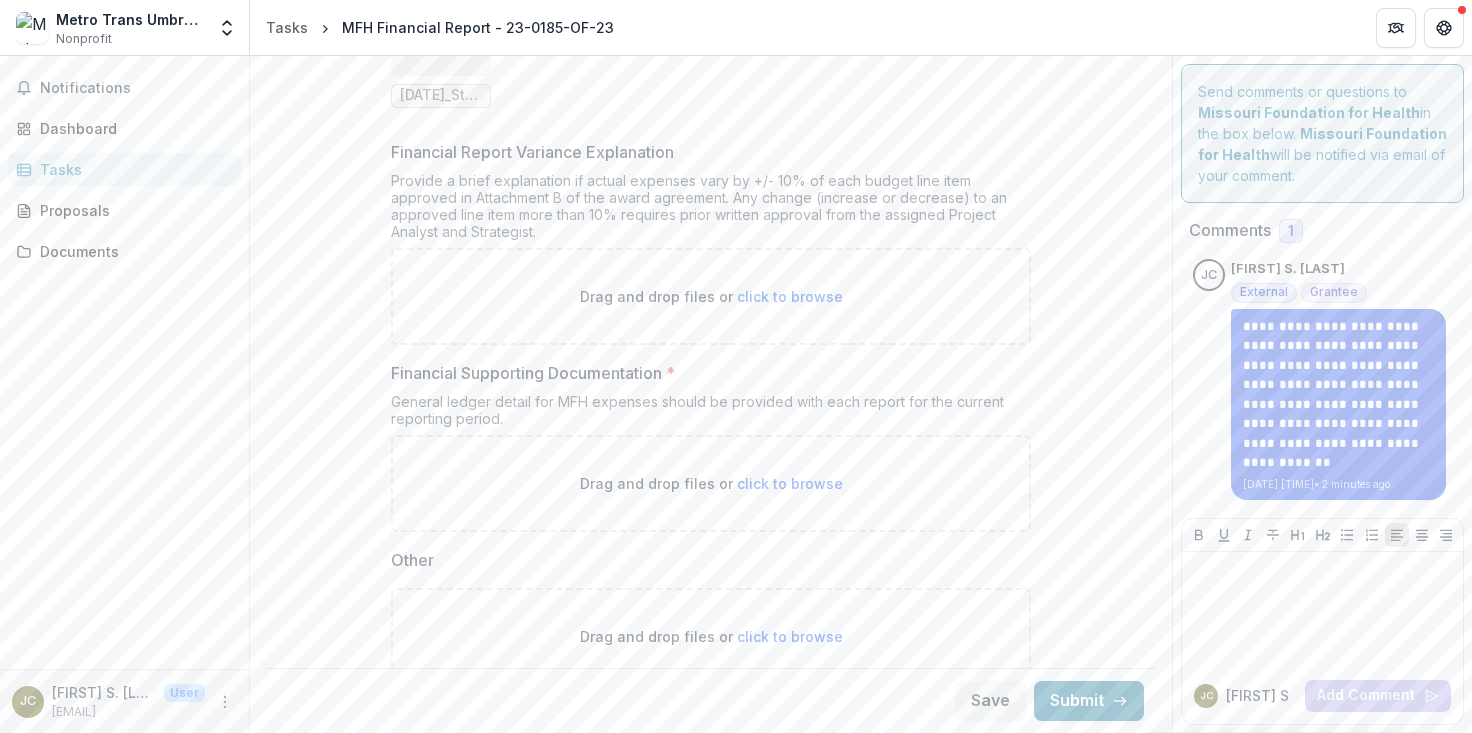 scroll, scrollTop: 519, scrollLeft: 0, axis: vertical 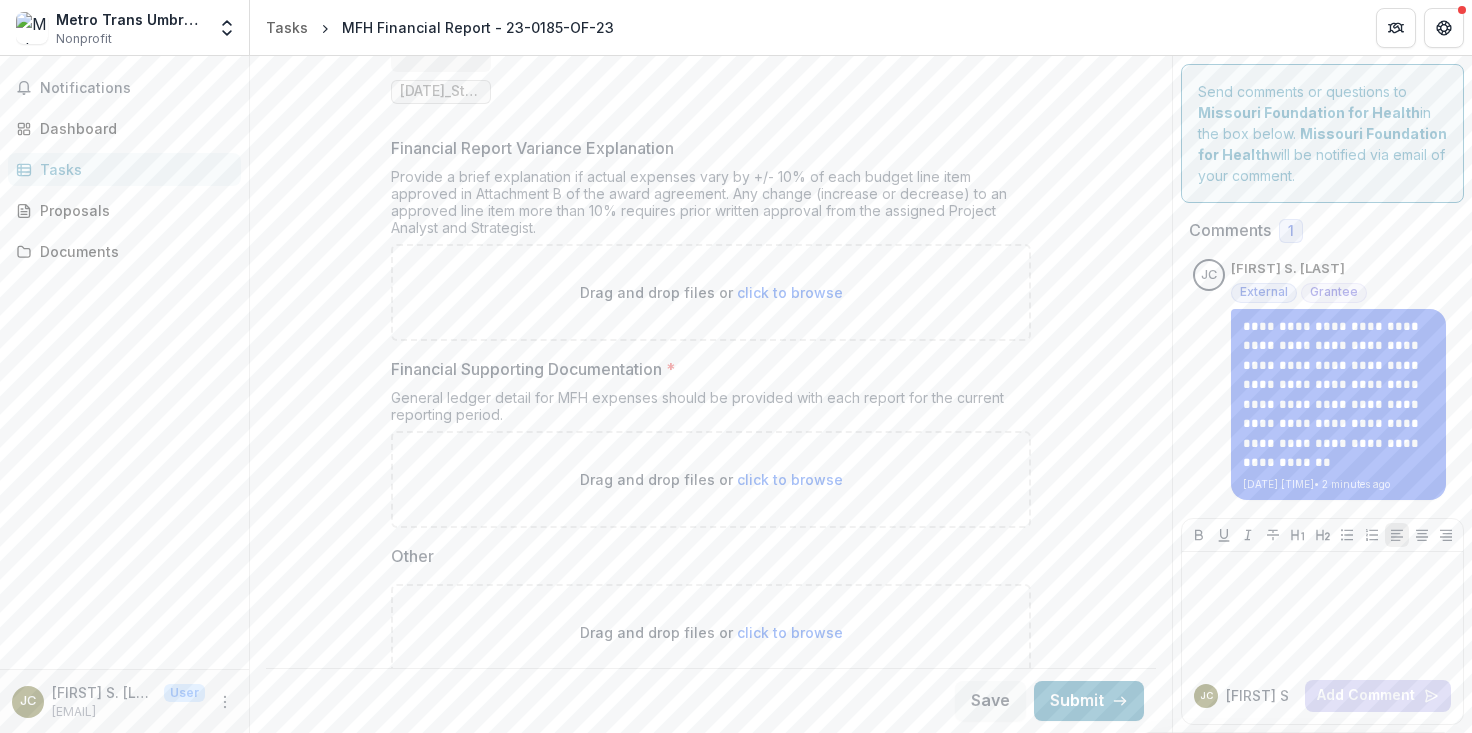 click on "click to browse" at bounding box center (790, 479) 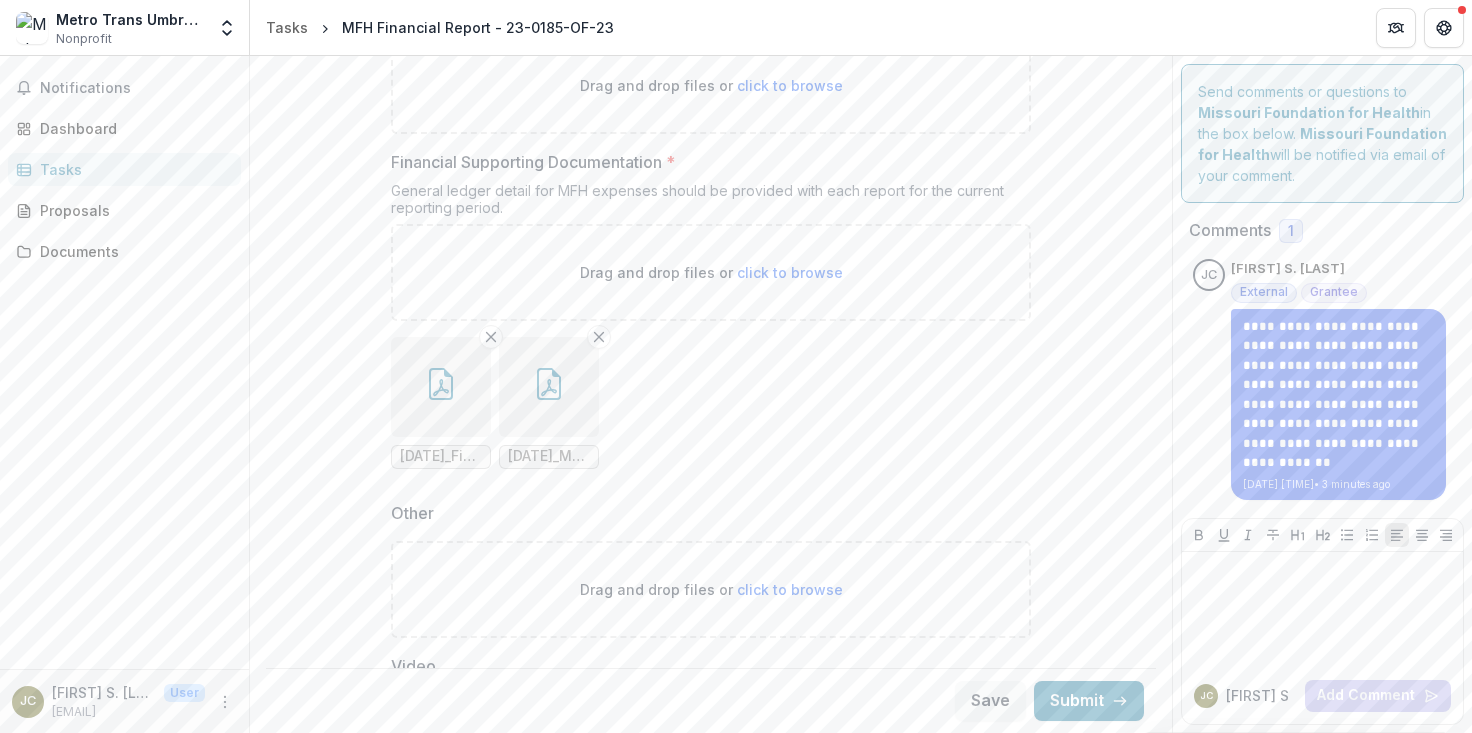 scroll, scrollTop: 519, scrollLeft: 0, axis: vertical 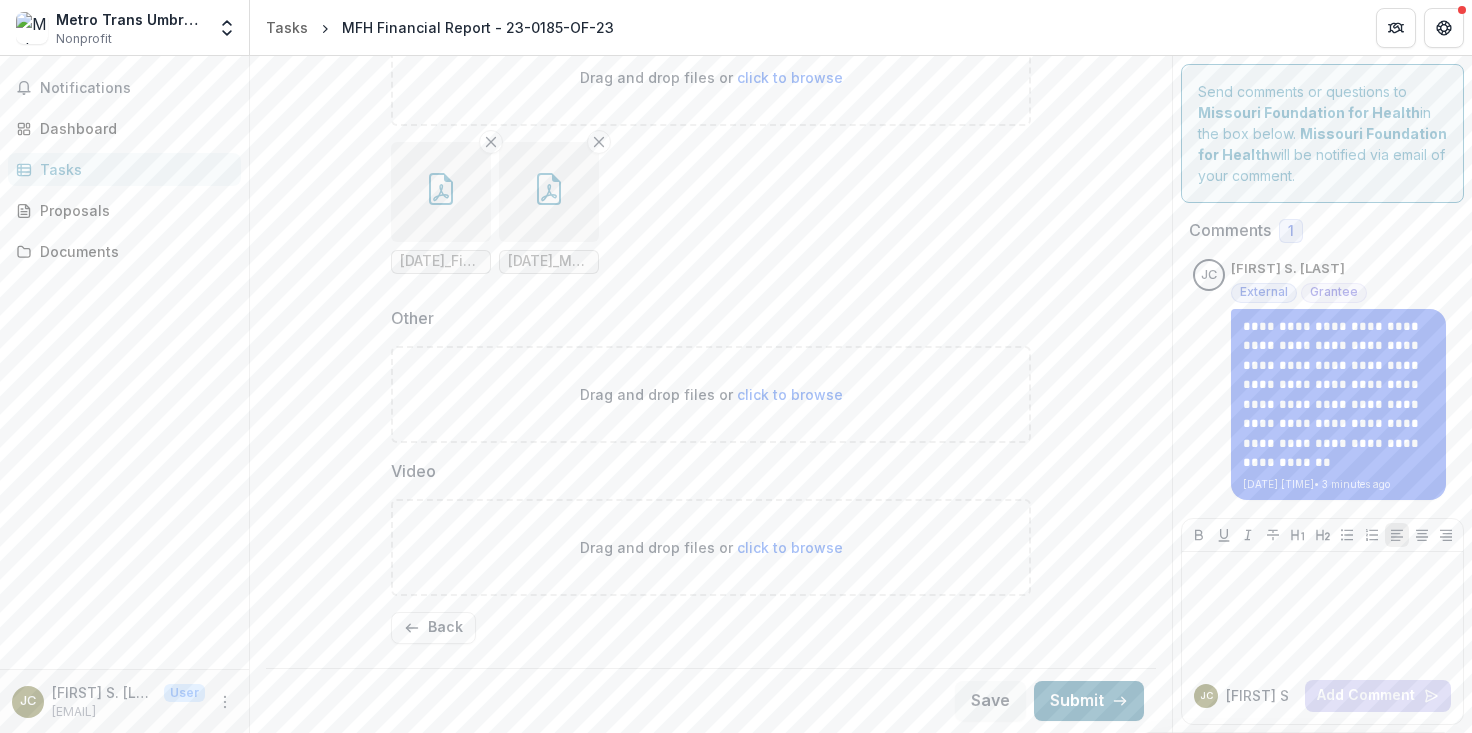 click on "Submit" at bounding box center [1089, 701] 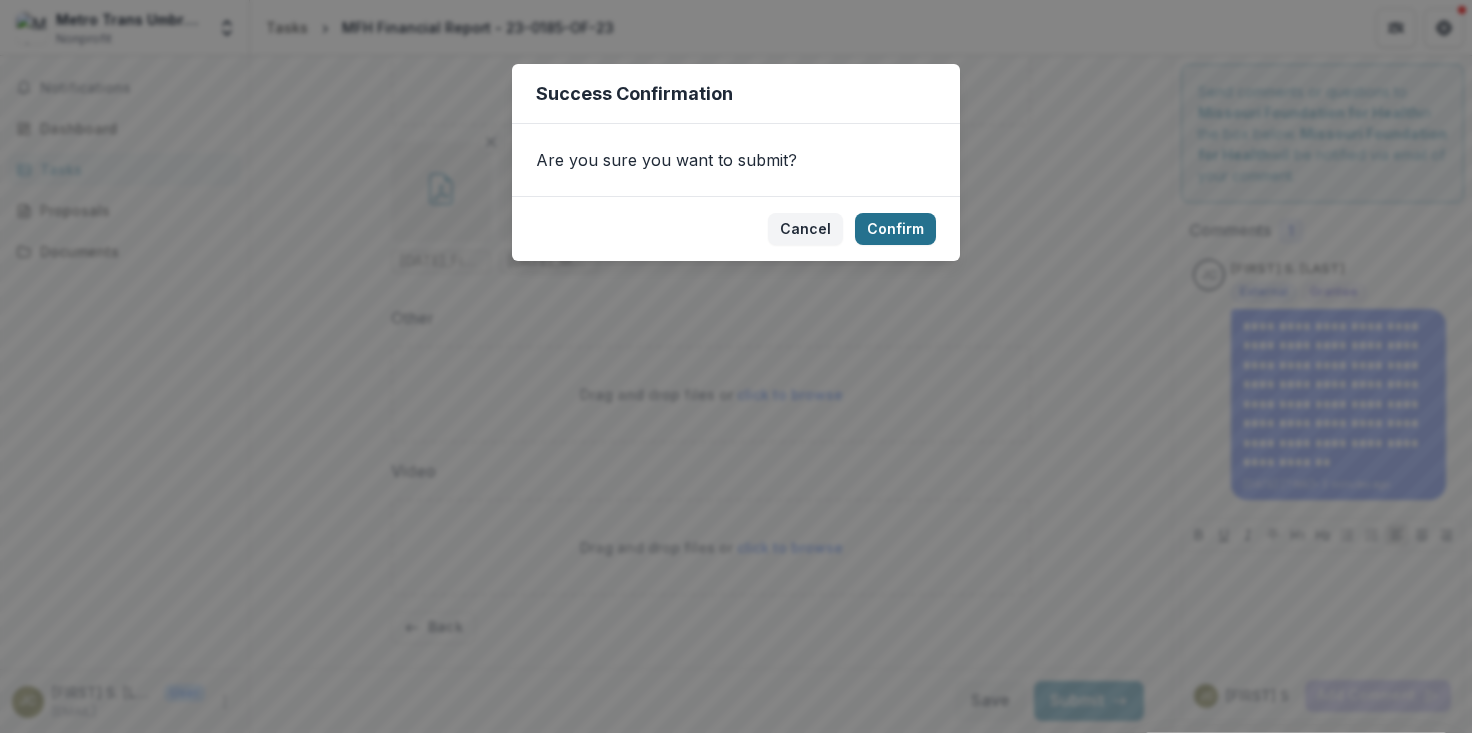 click on "Confirm" at bounding box center [895, 229] 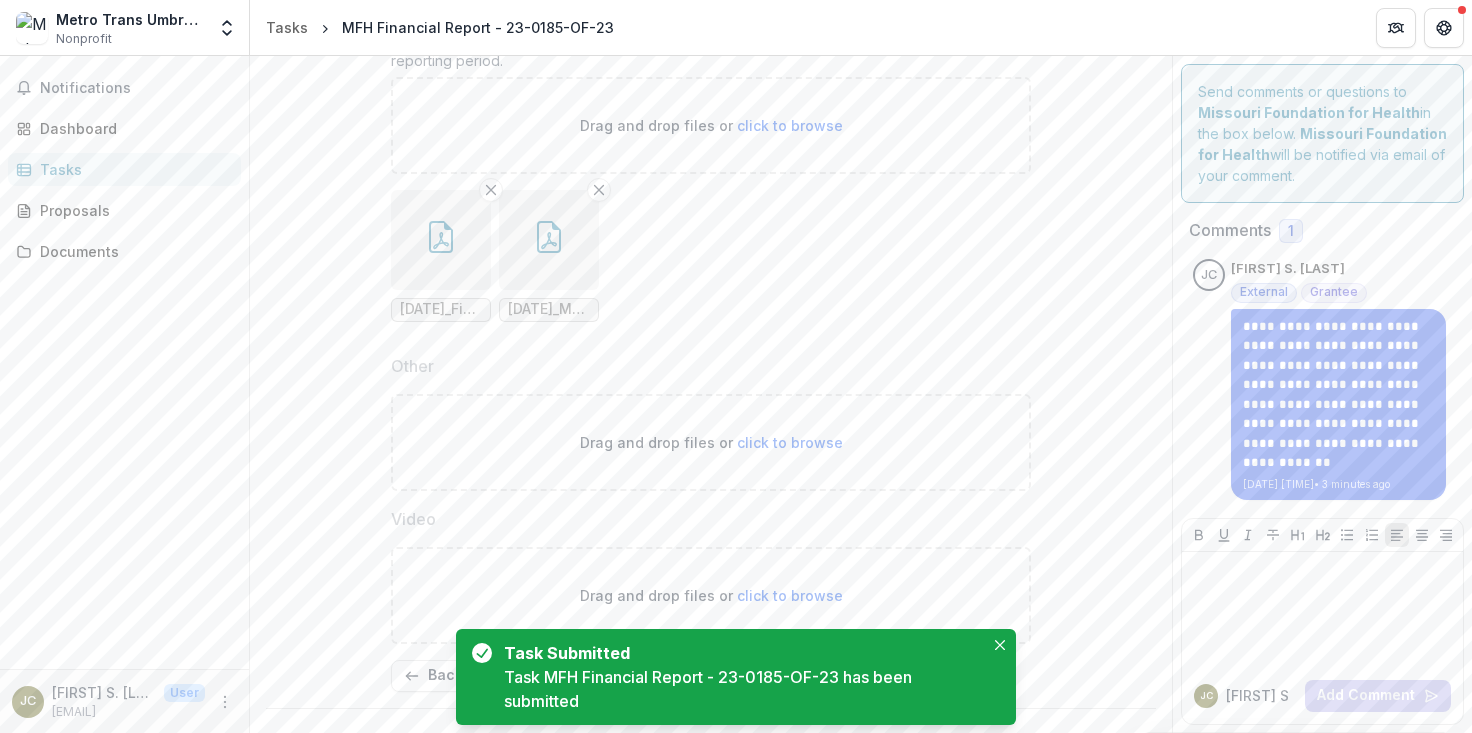 scroll, scrollTop: 929, scrollLeft: 0, axis: vertical 